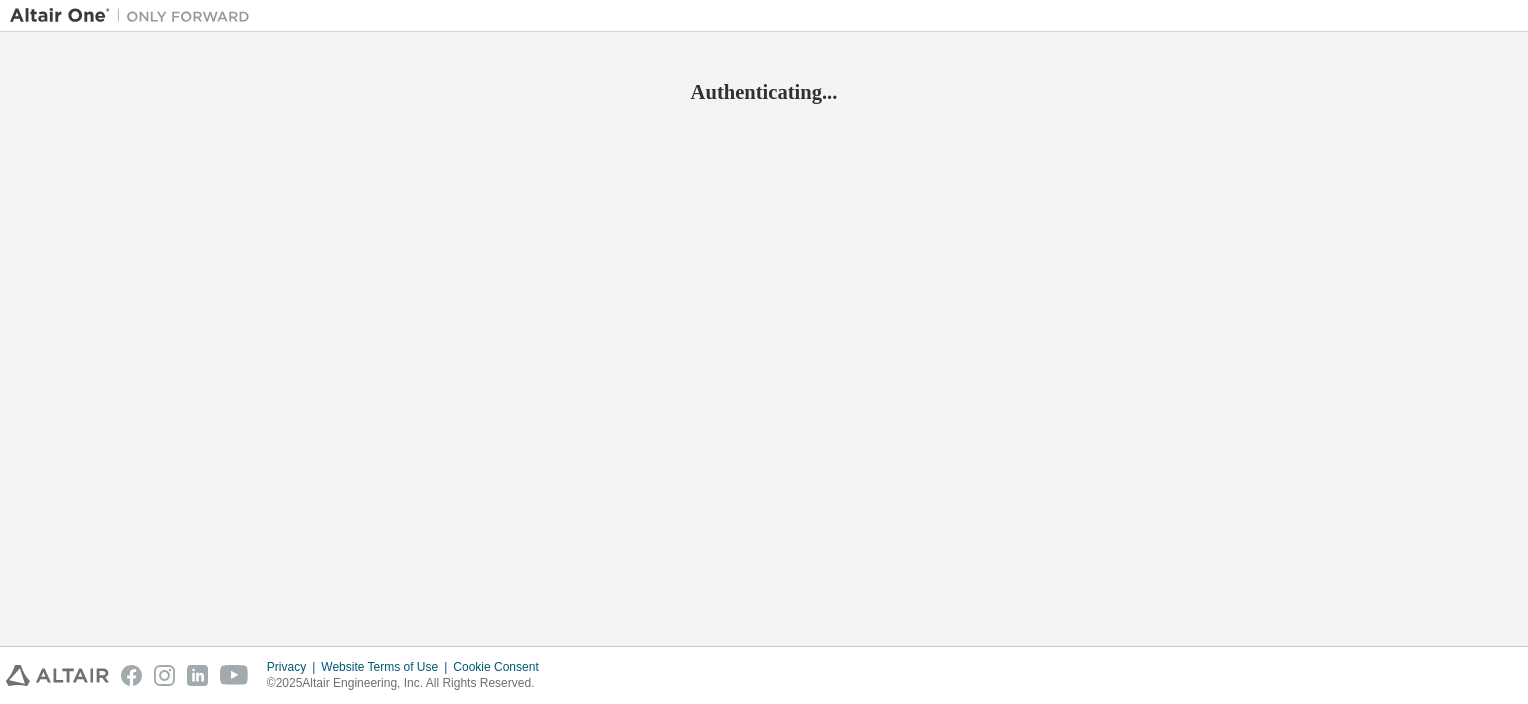 scroll, scrollTop: 0, scrollLeft: 0, axis: both 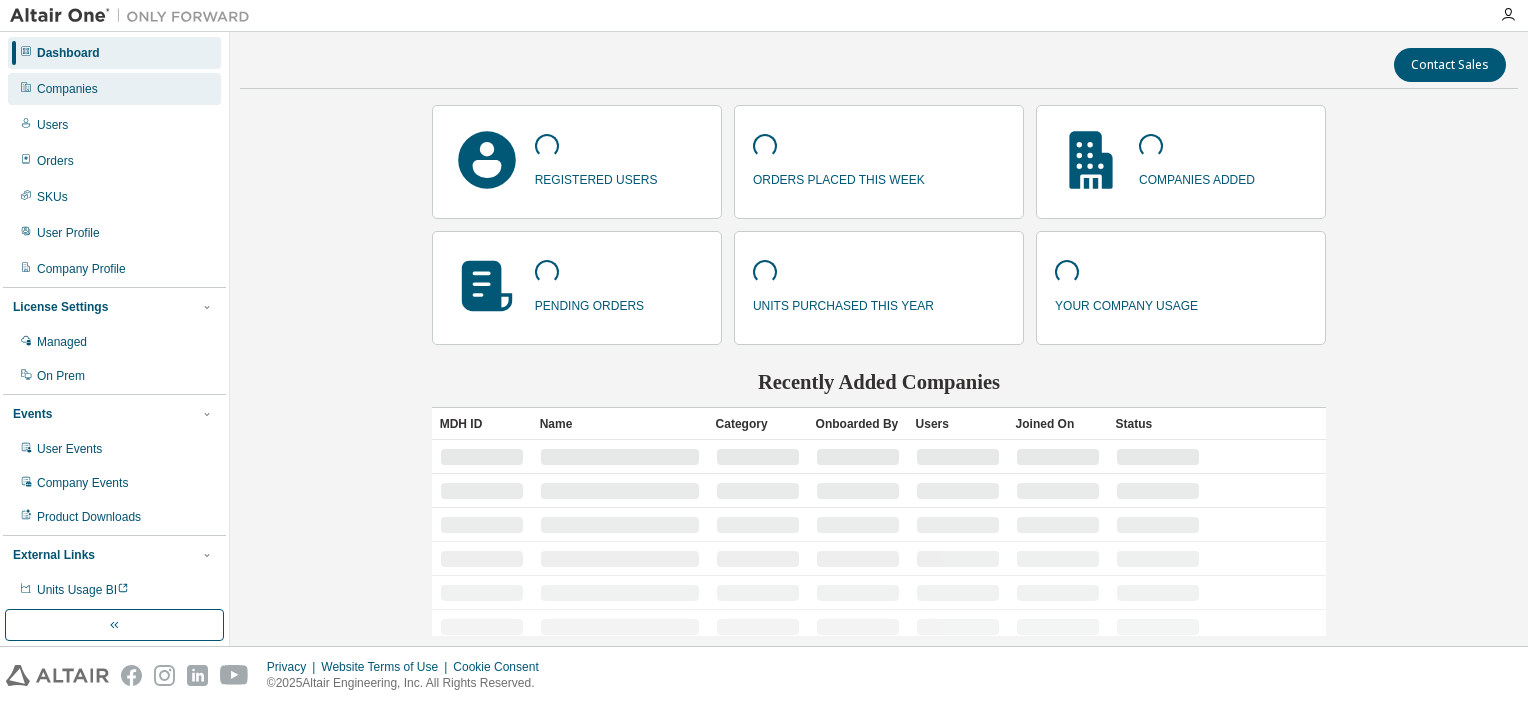click on "Companies" at bounding box center (114, 89) 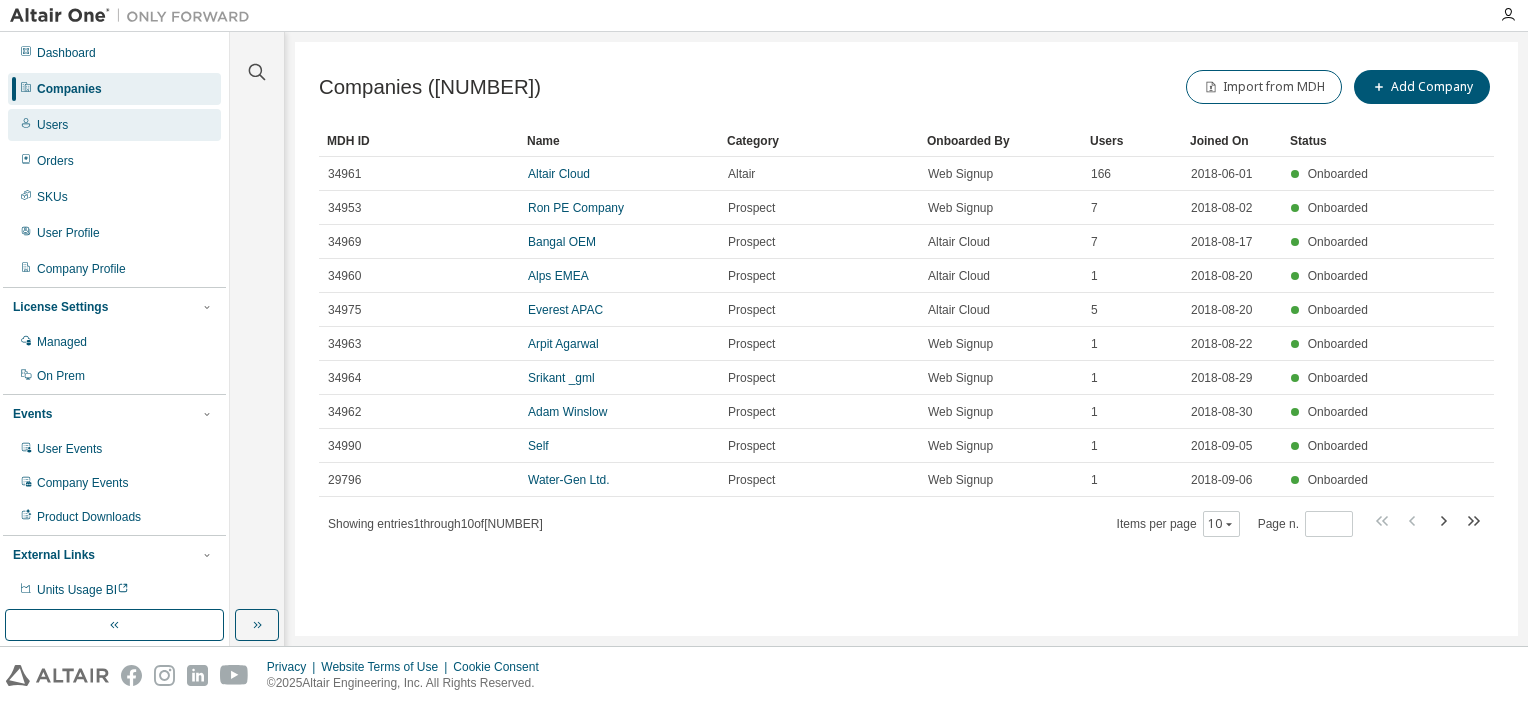 click on "Users" at bounding box center (114, 125) 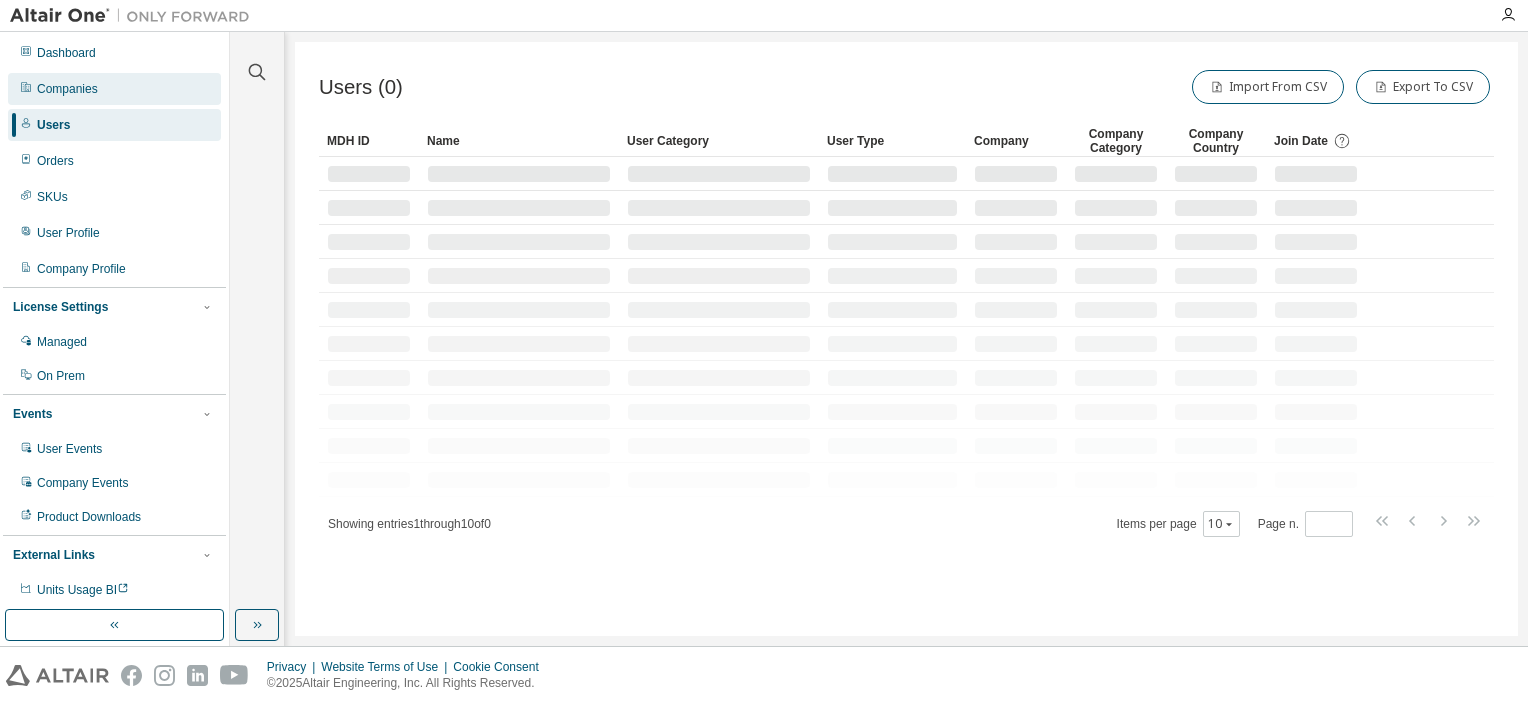 click on "Companies" at bounding box center [114, 89] 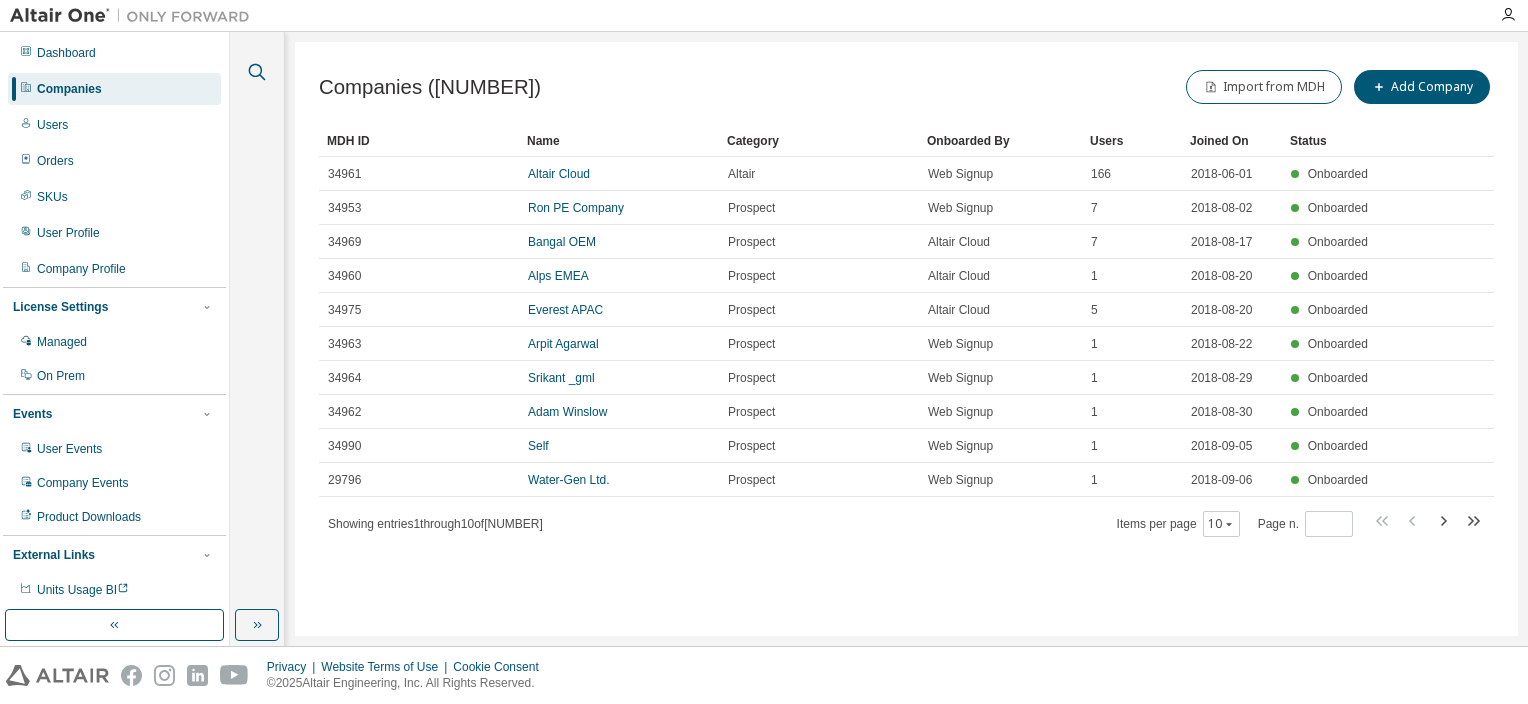 click 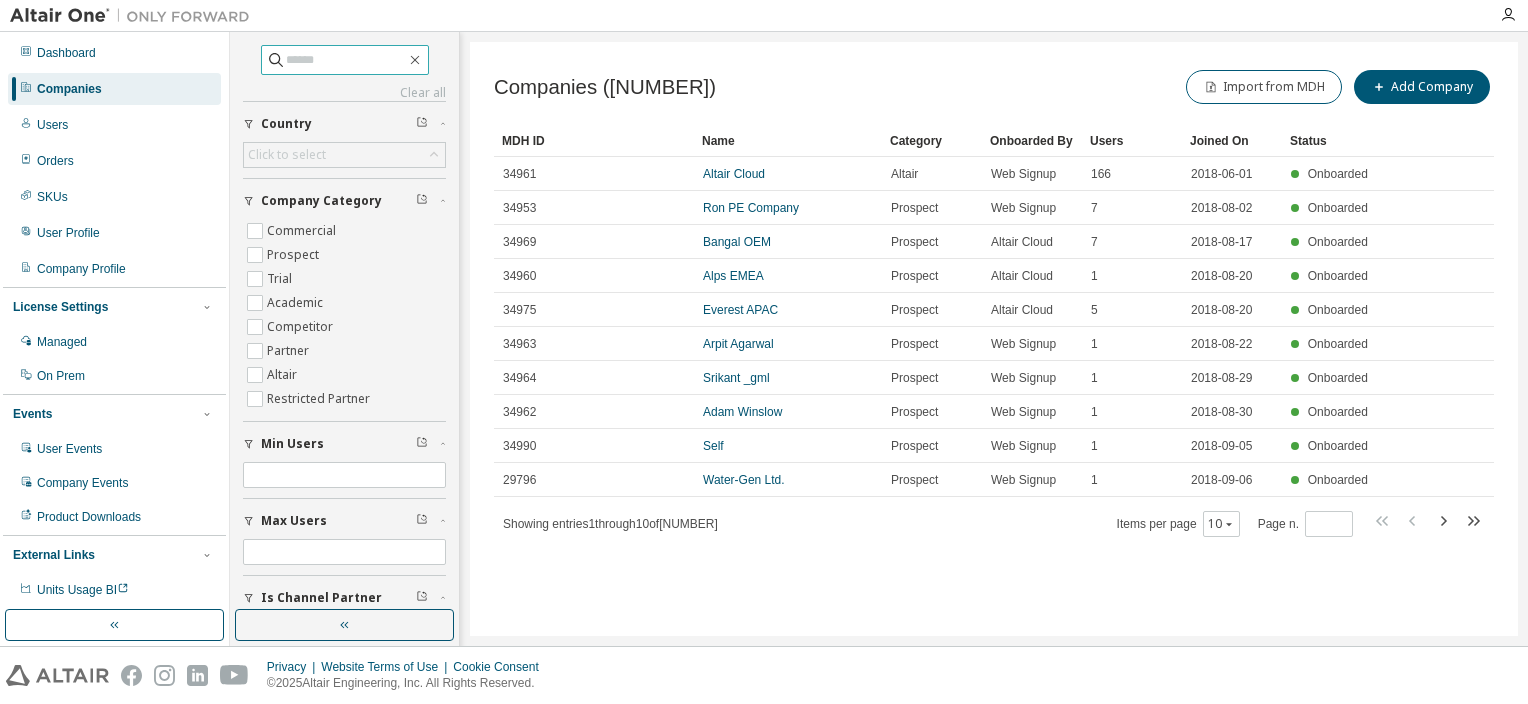 click at bounding box center [346, 60] 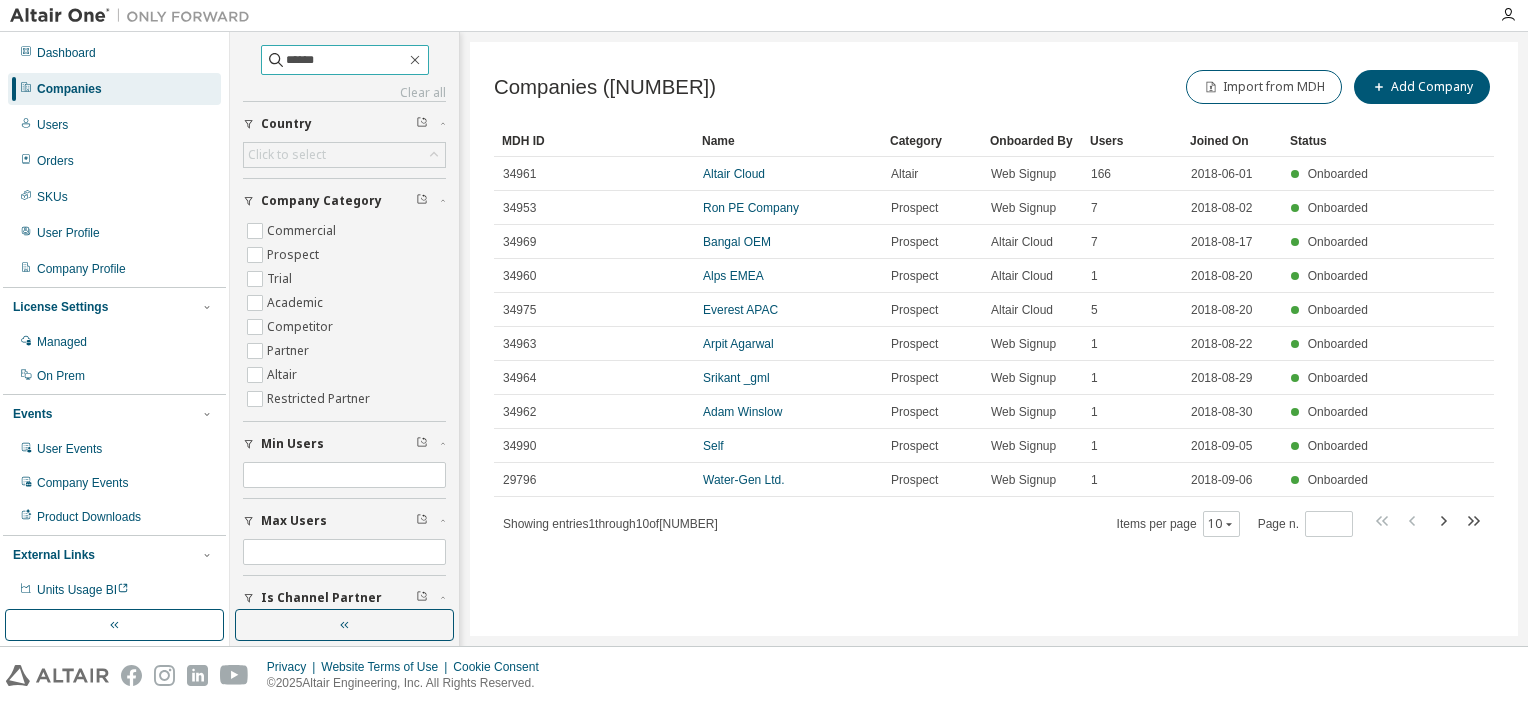 type on "******" 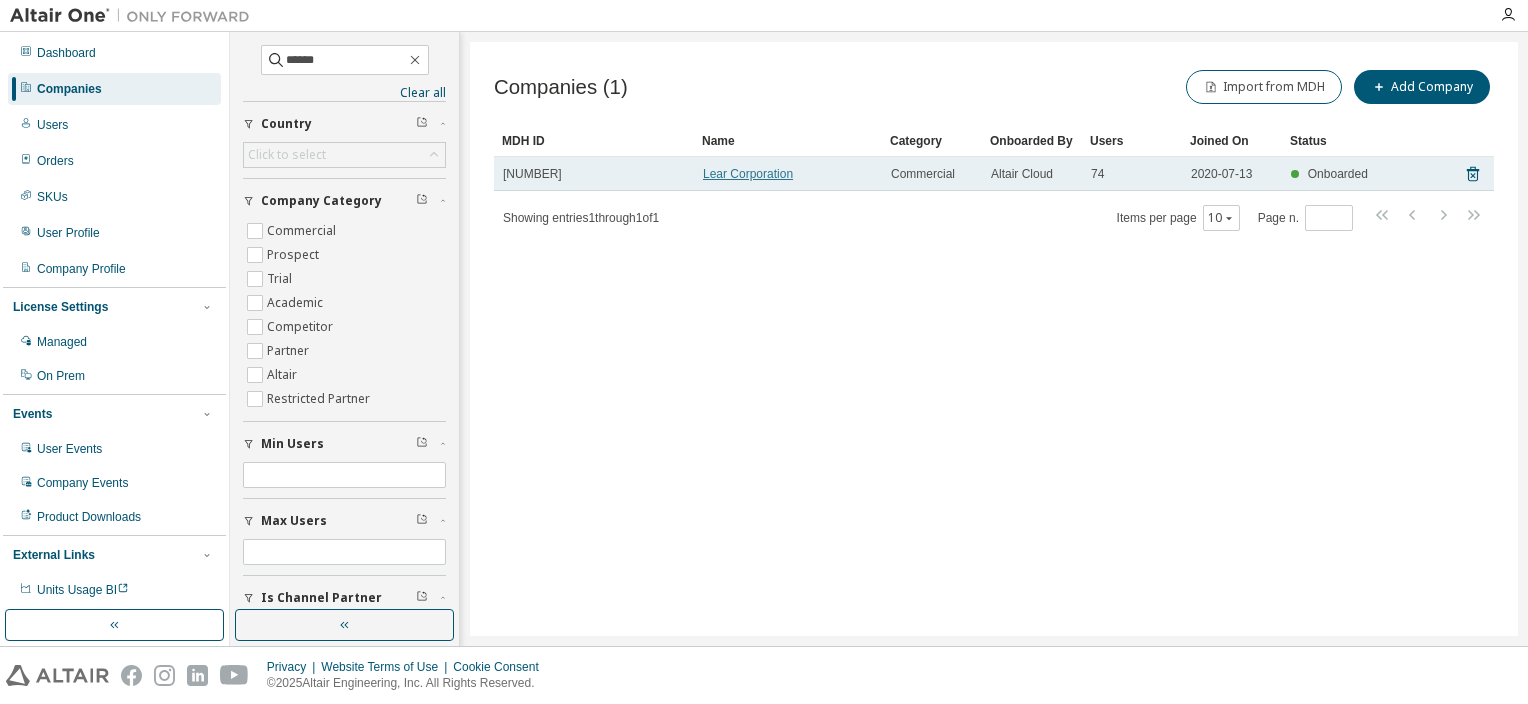 click on "Lear Corporation" at bounding box center (748, 174) 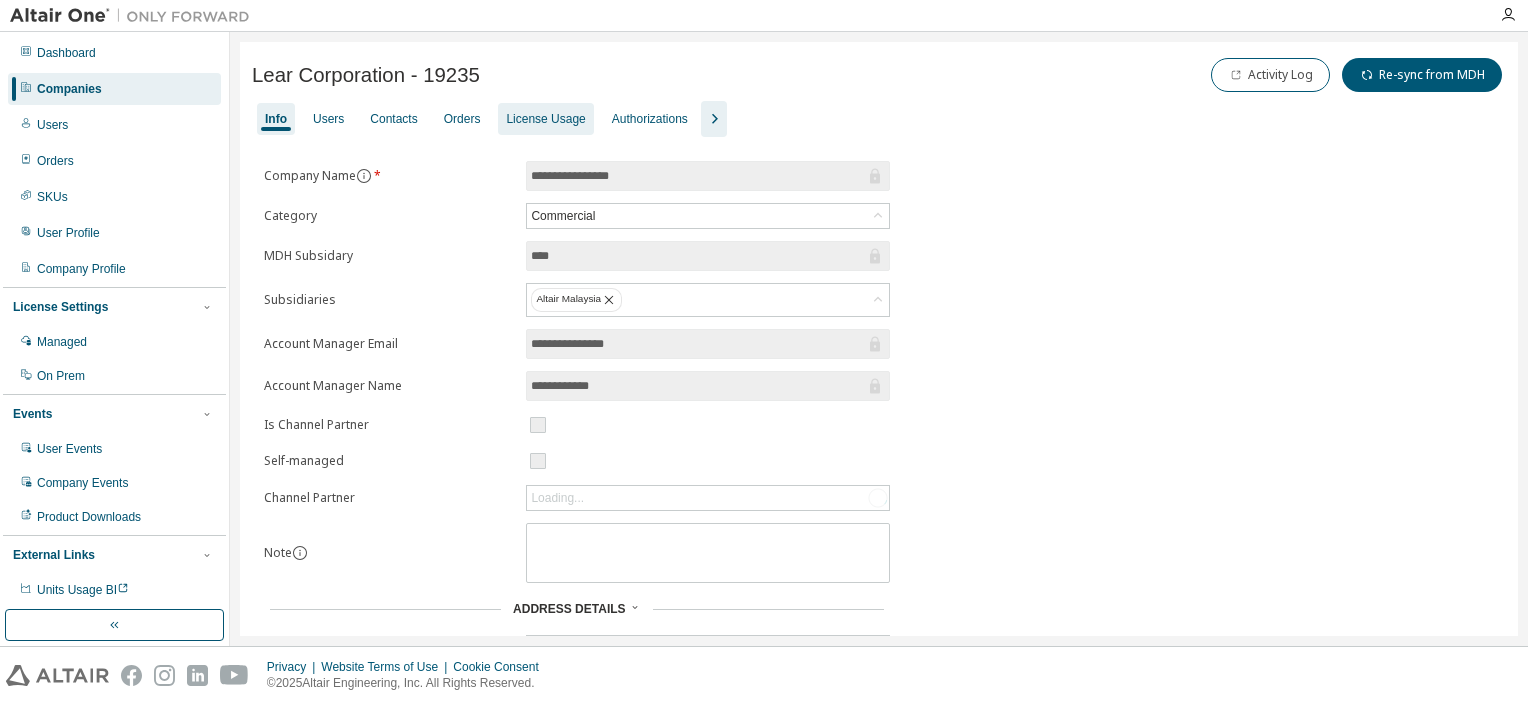 click on "License Usage" at bounding box center [545, 119] 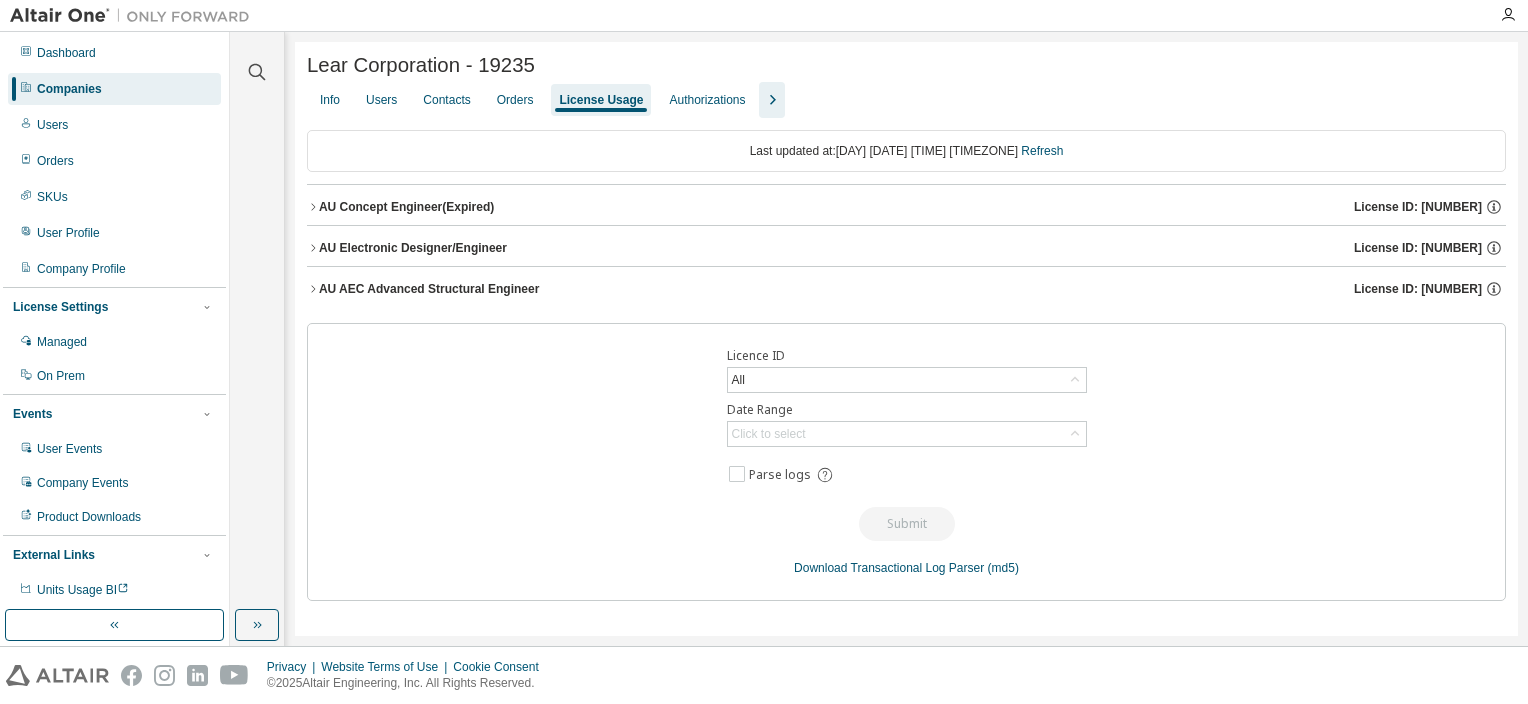 click on "AU Electronic Designer/Engineer License ID: [NUMBER]" at bounding box center [906, 248] 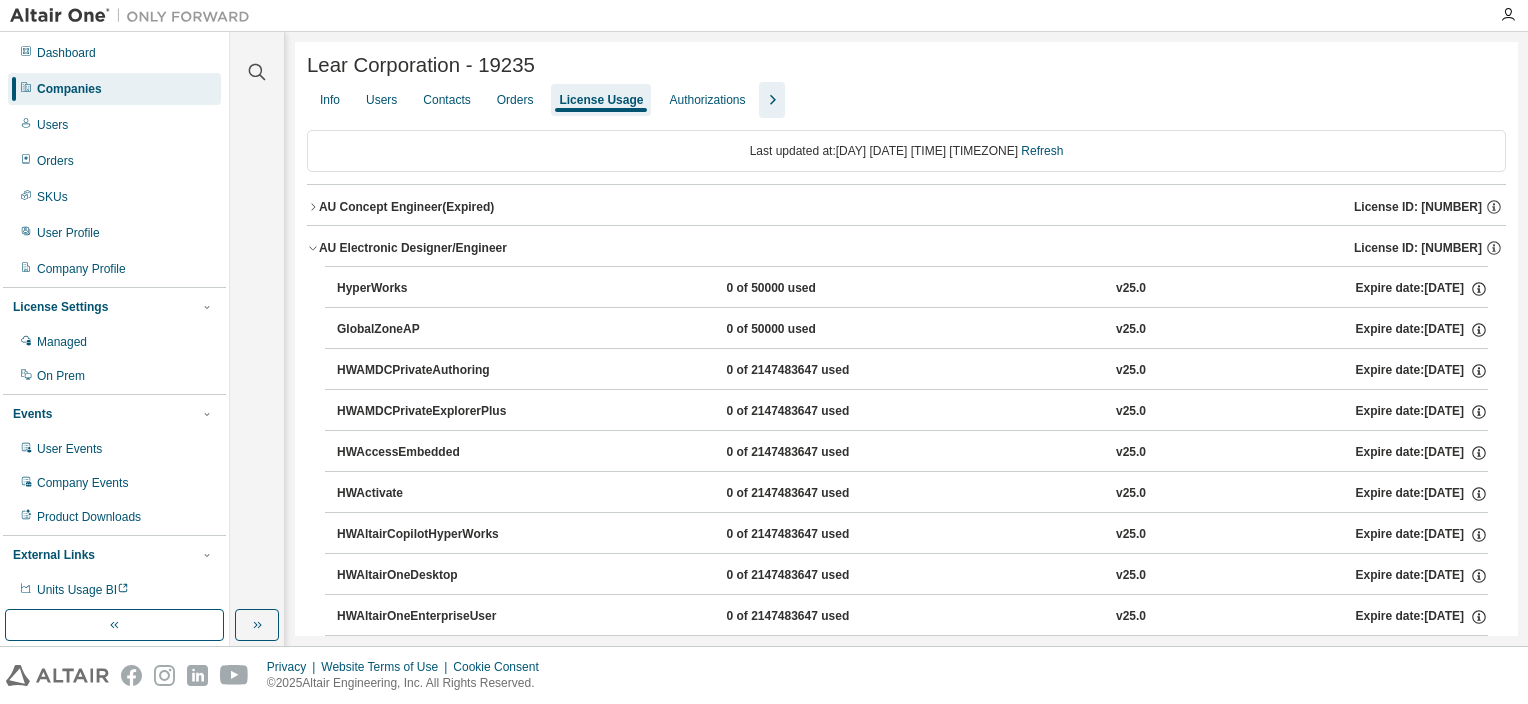 click on "AU Electronic Designer/Engineer License ID: [NUMBER]" at bounding box center [906, 248] 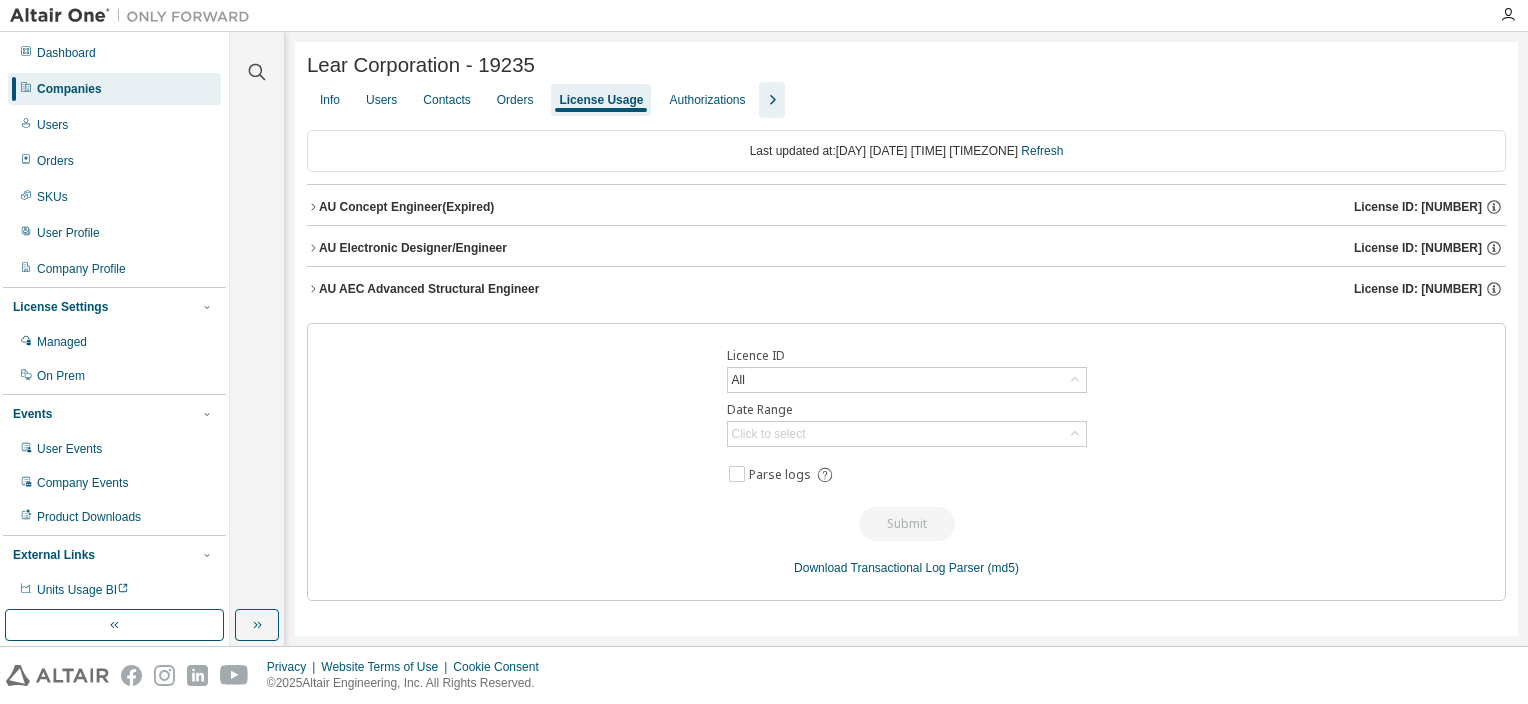 click 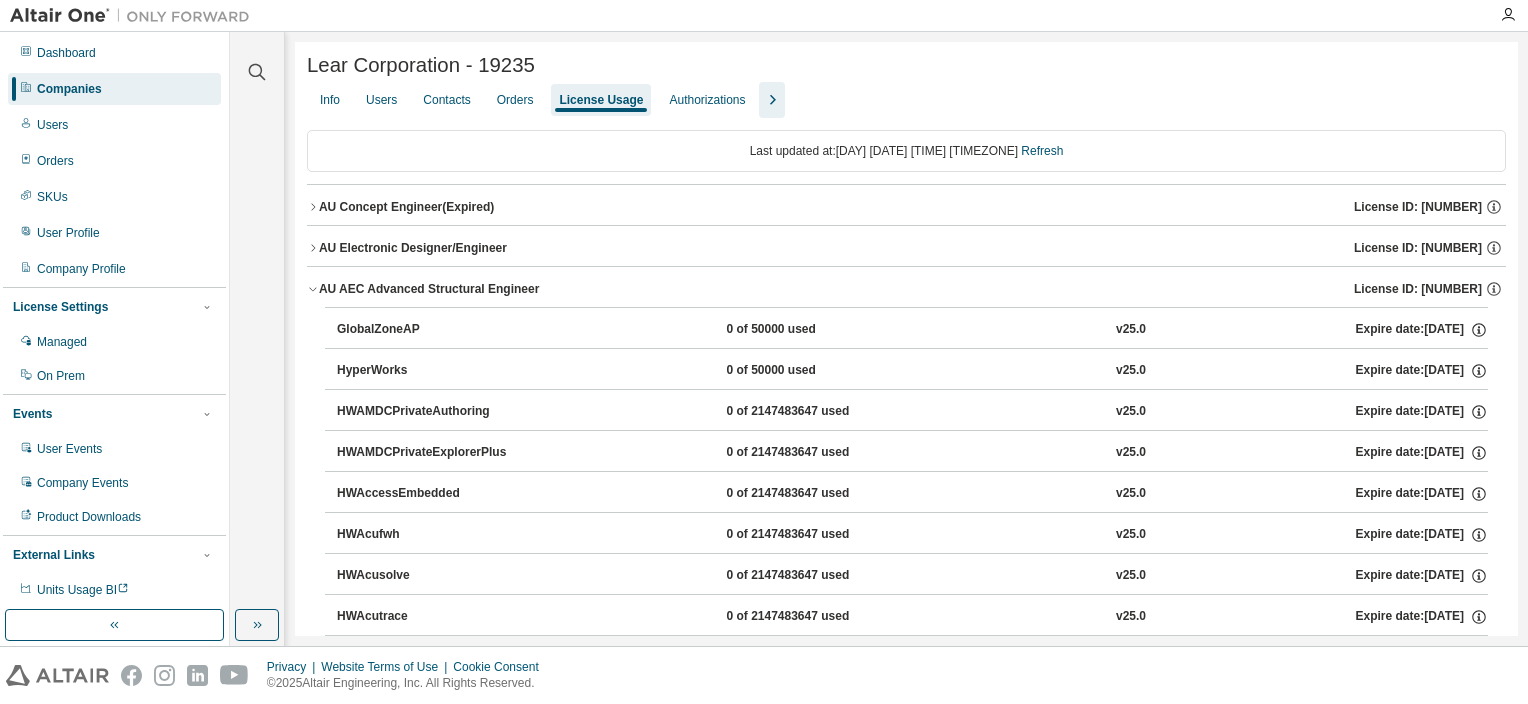 click on "AU Electronic Designer/Engineer License ID: [NUMBER]" at bounding box center [906, 248] 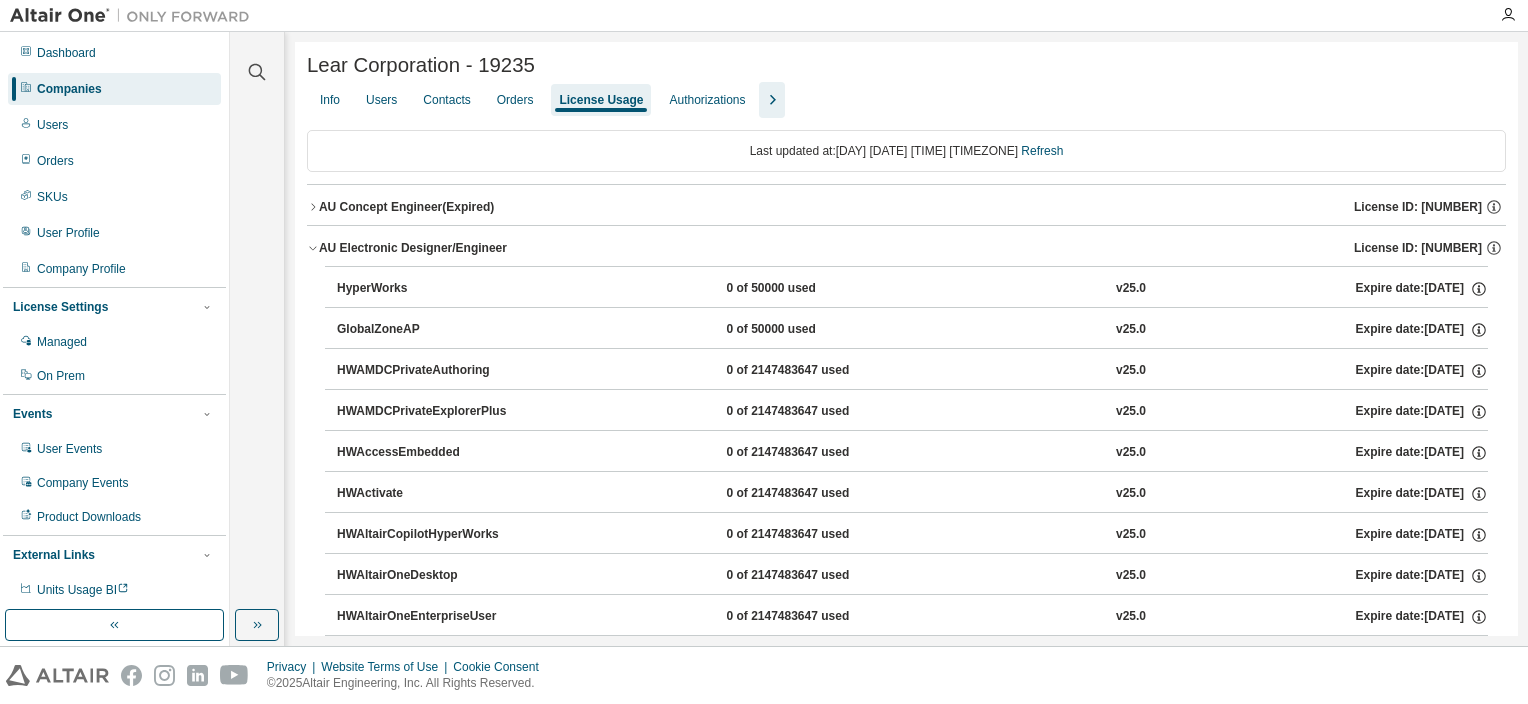 click 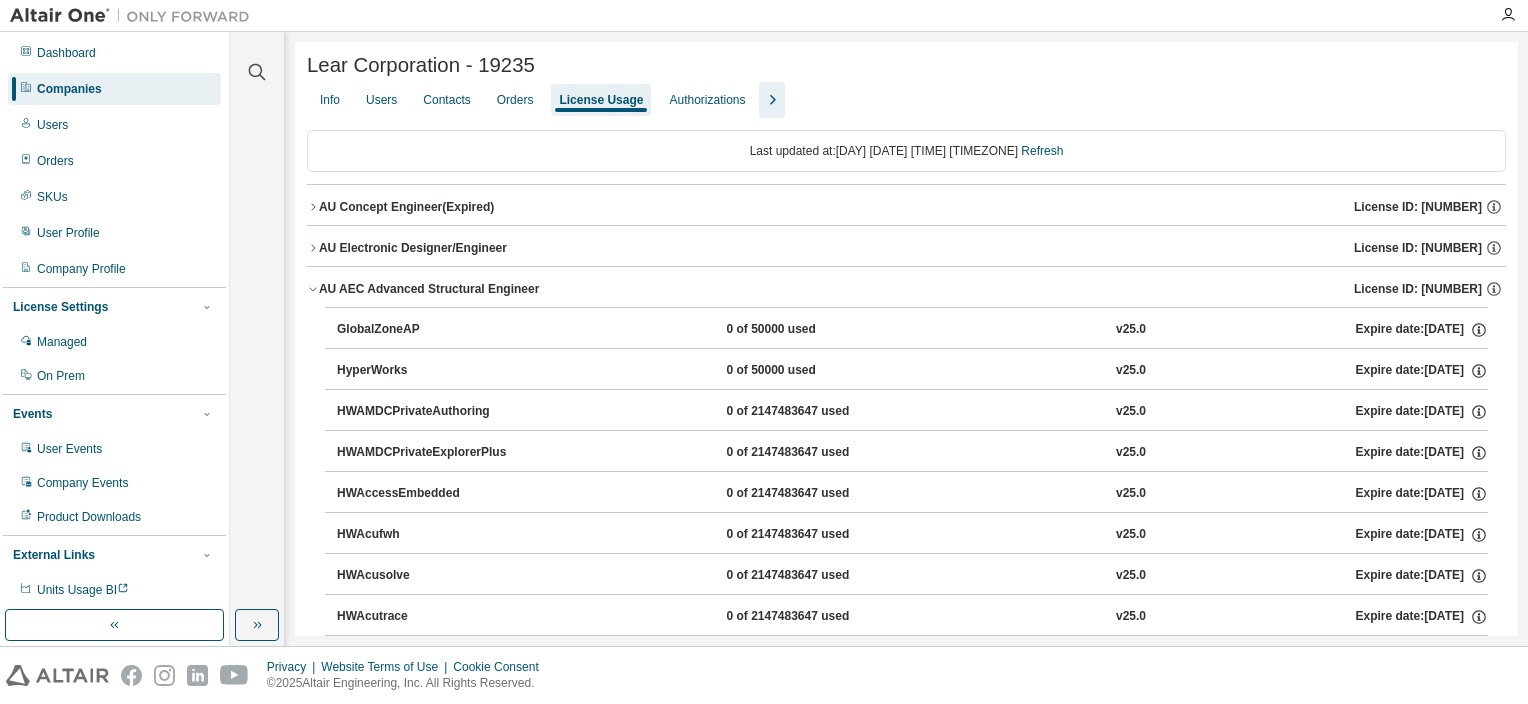 click 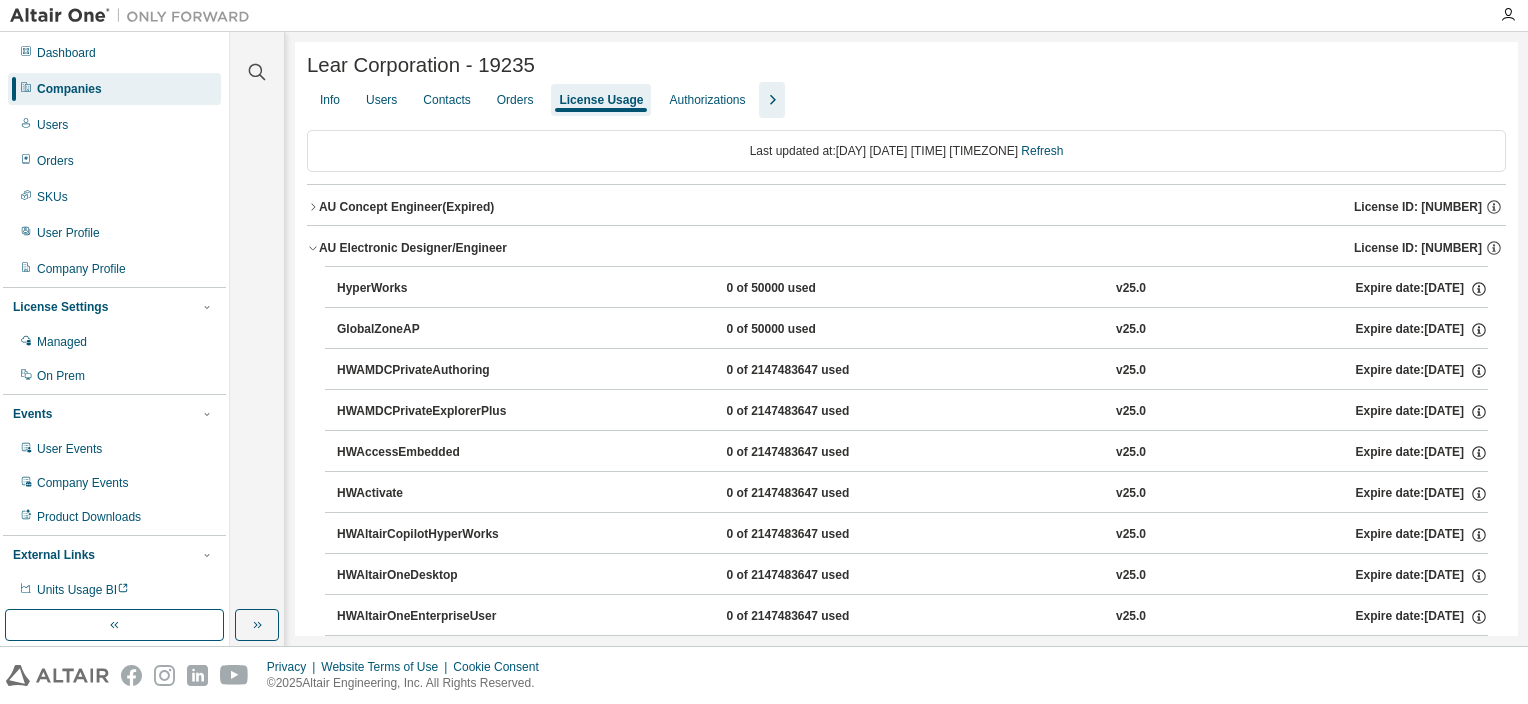 click 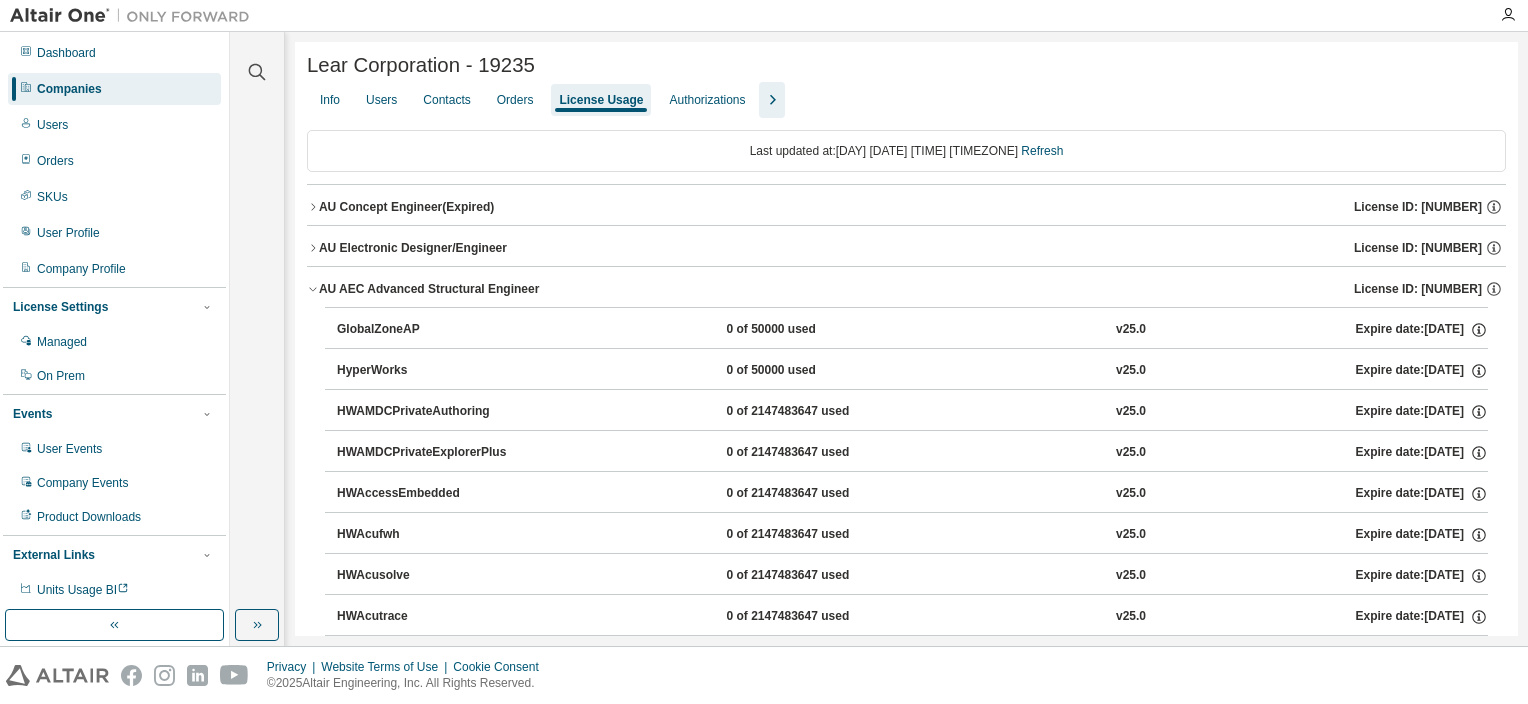 click at bounding box center (772, 100) 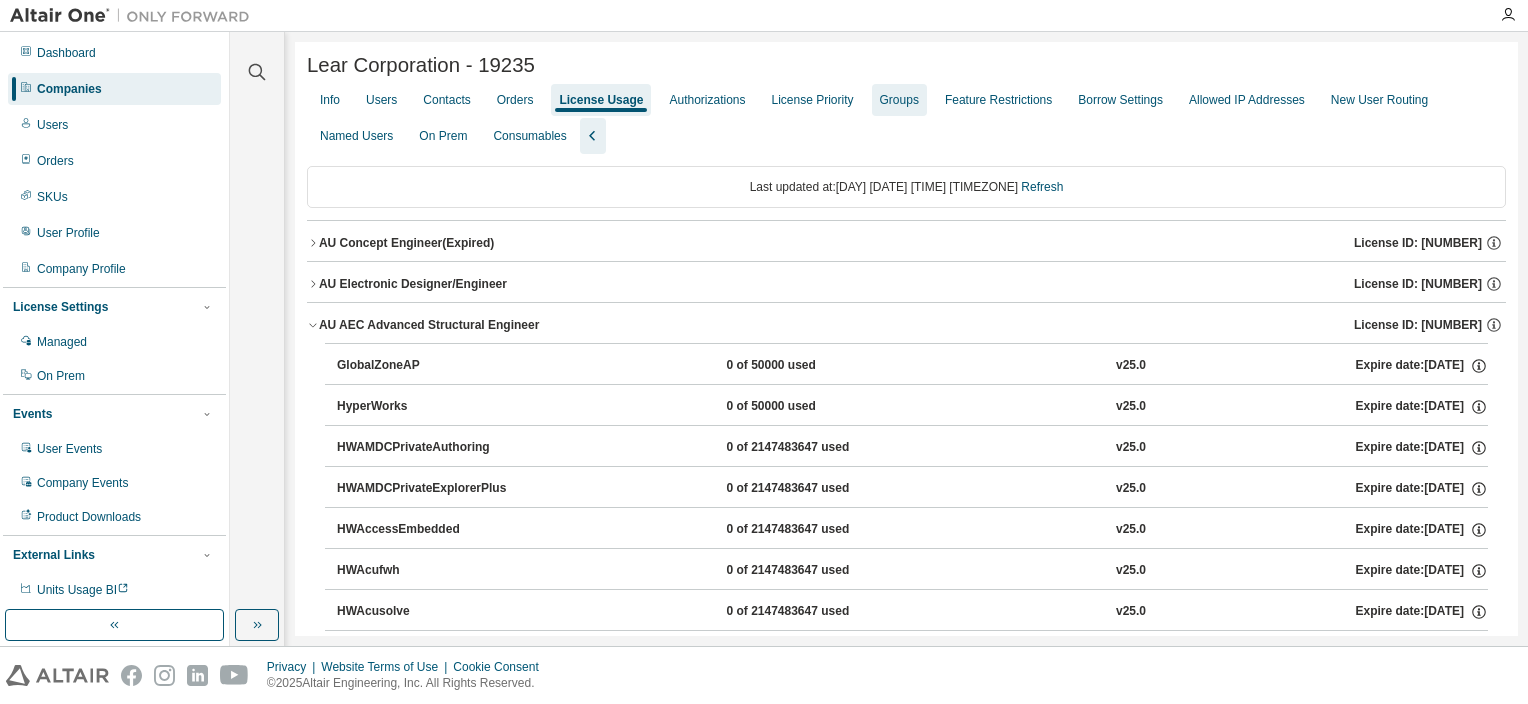 click on "Groups" at bounding box center [899, 100] 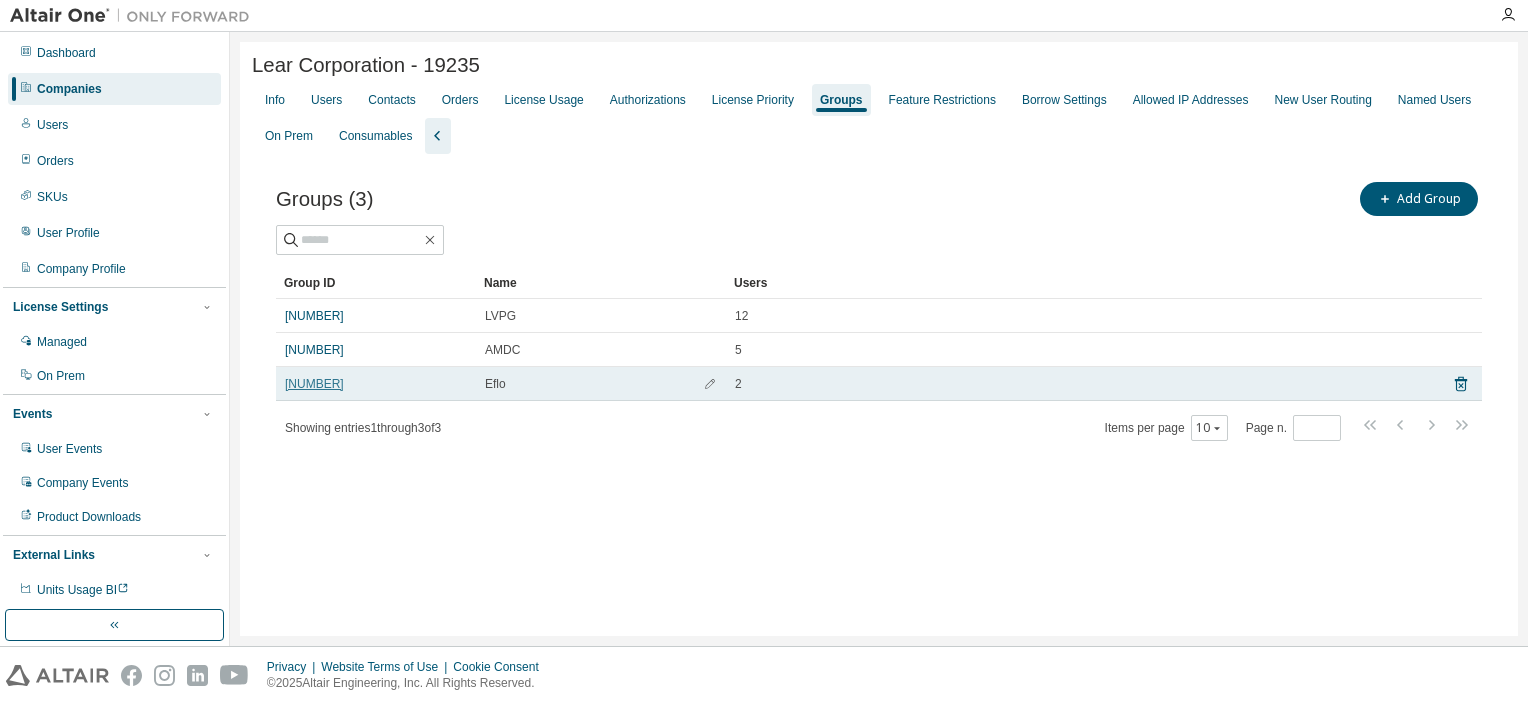 click on "[NUMBER]" at bounding box center (314, 384) 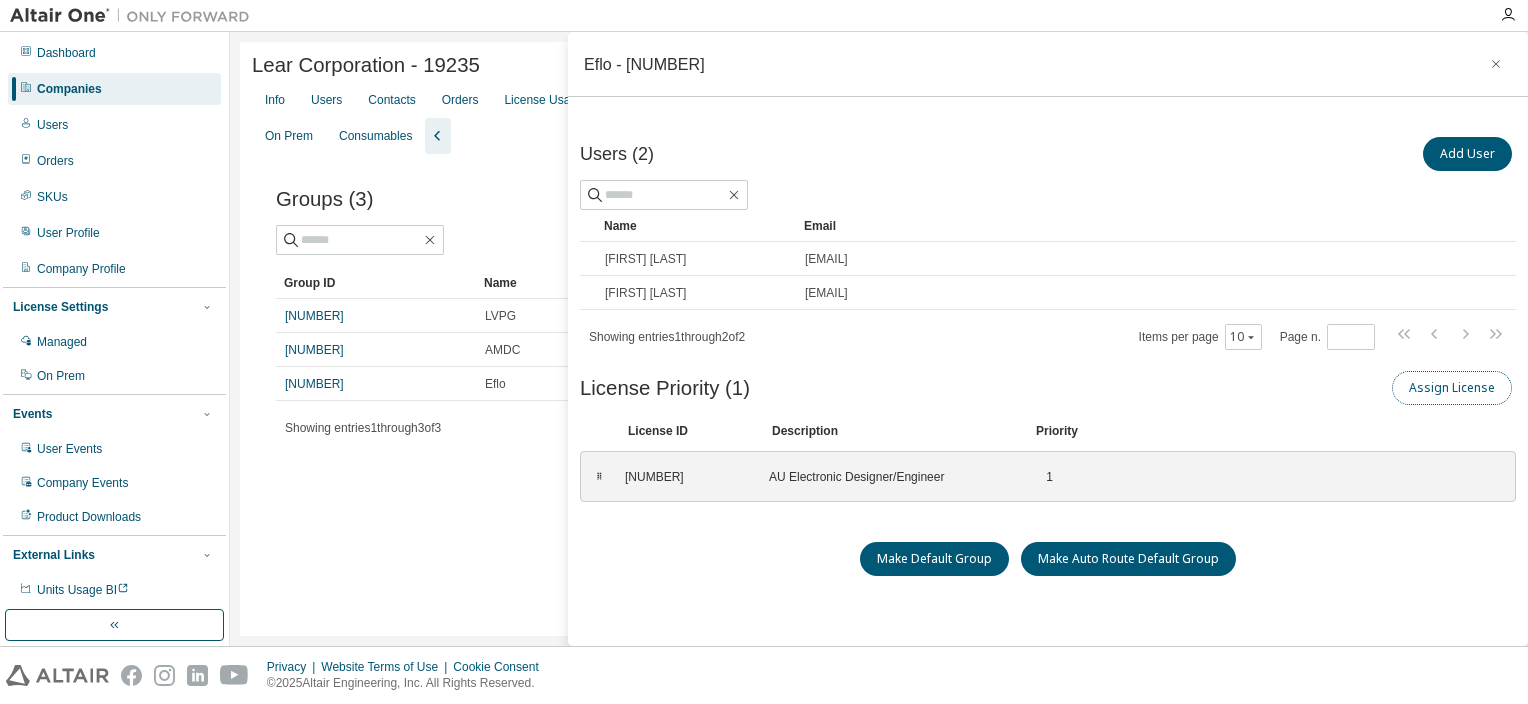 click on "Assign License" at bounding box center [1452, 388] 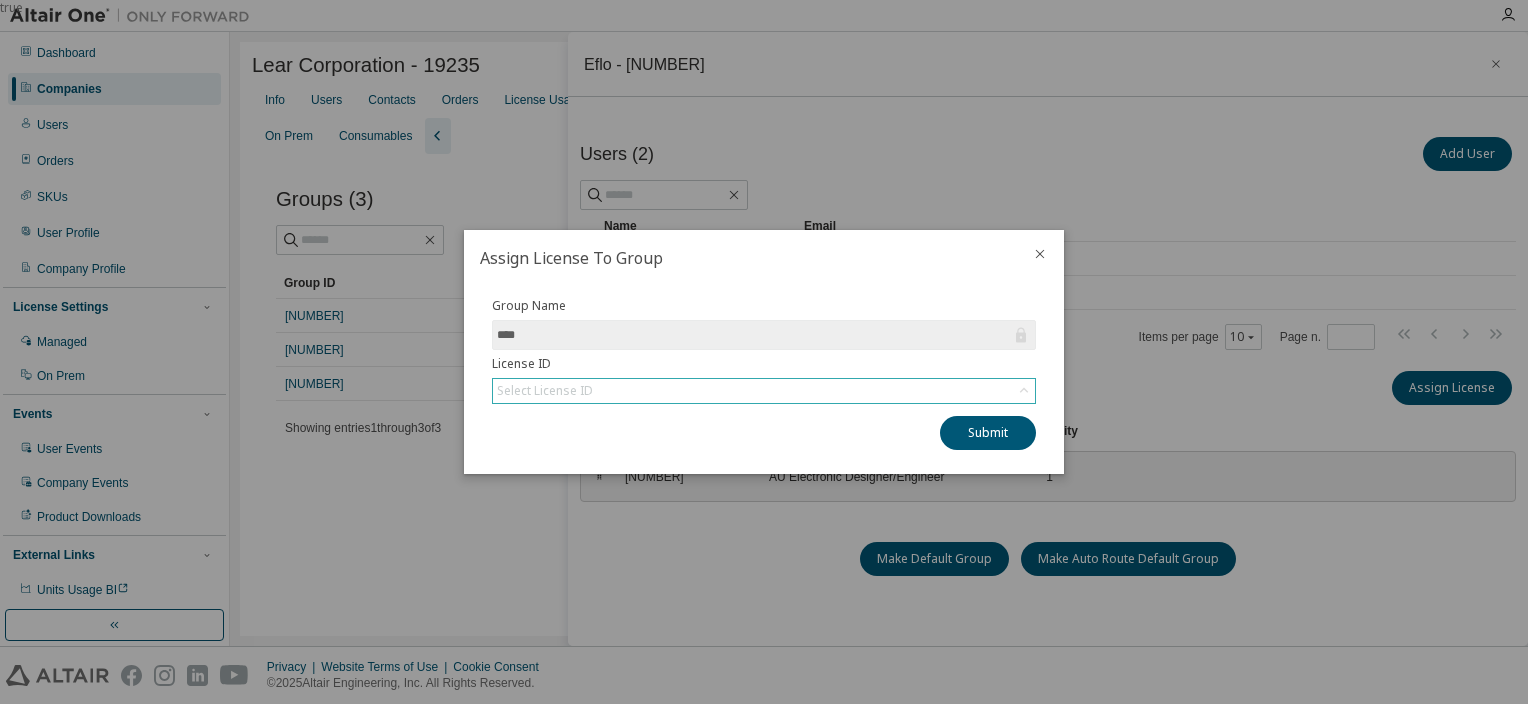 click on "Select License ID" at bounding box center [764, 391] 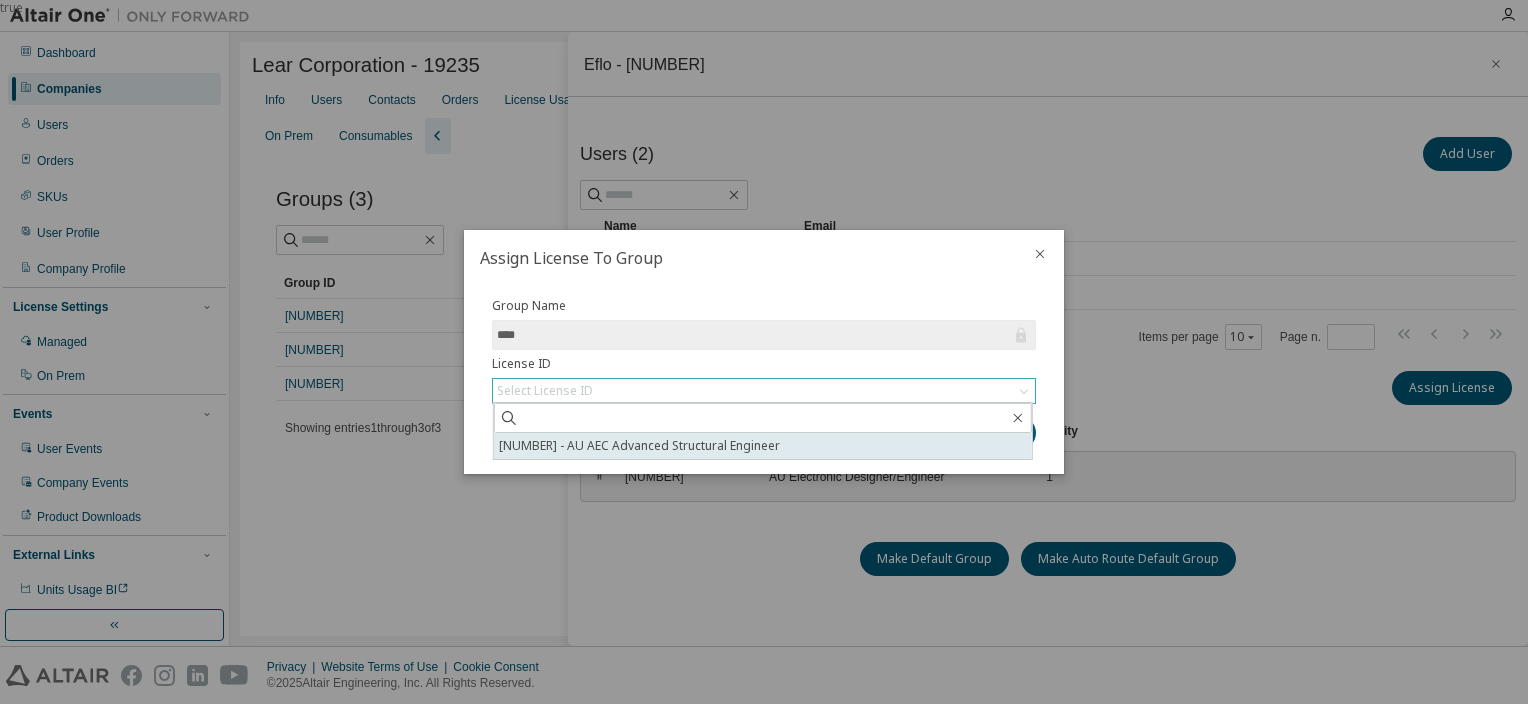 click on "[NUMBER] - AU AEC Advanced Structural Engineer" at bounding box center [763, 446] 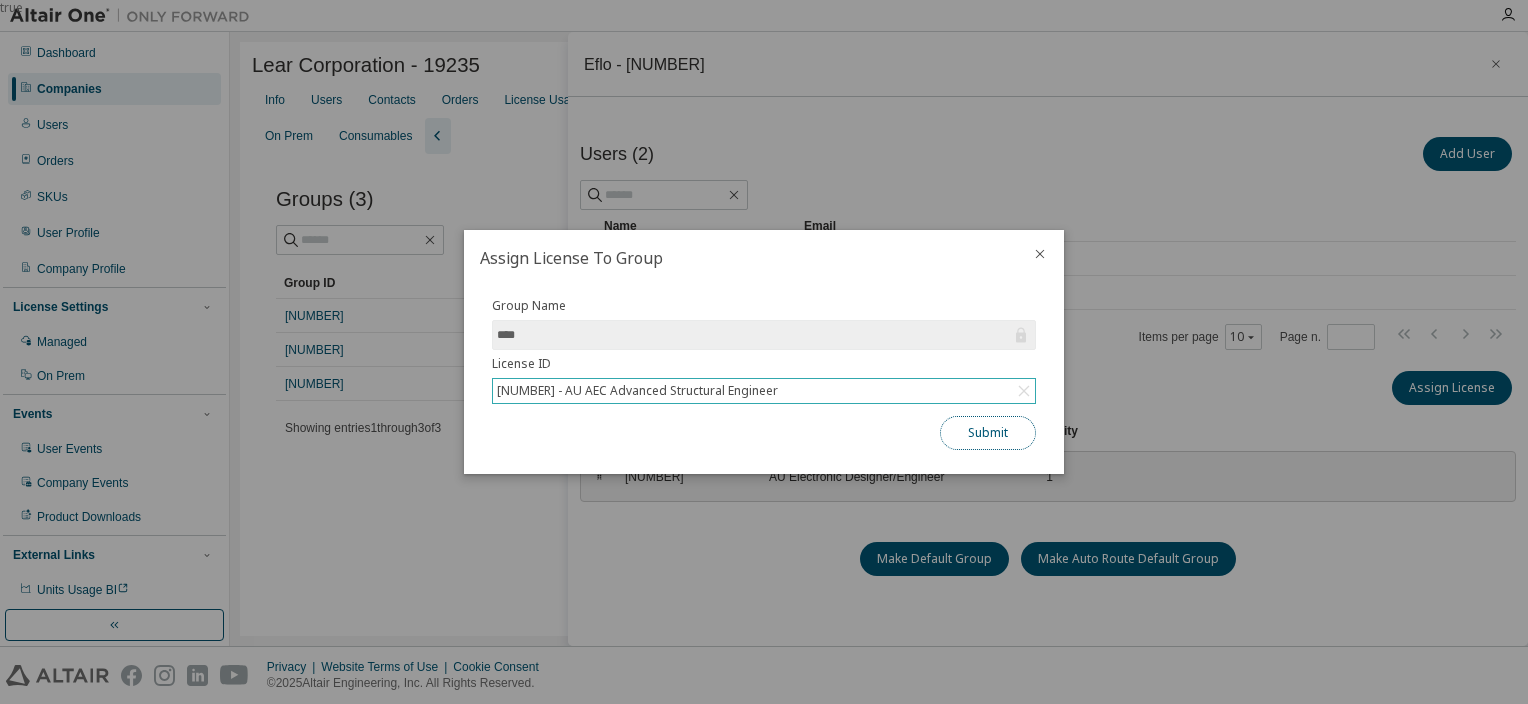 click on "Submit" at bounding box center (988, 433) 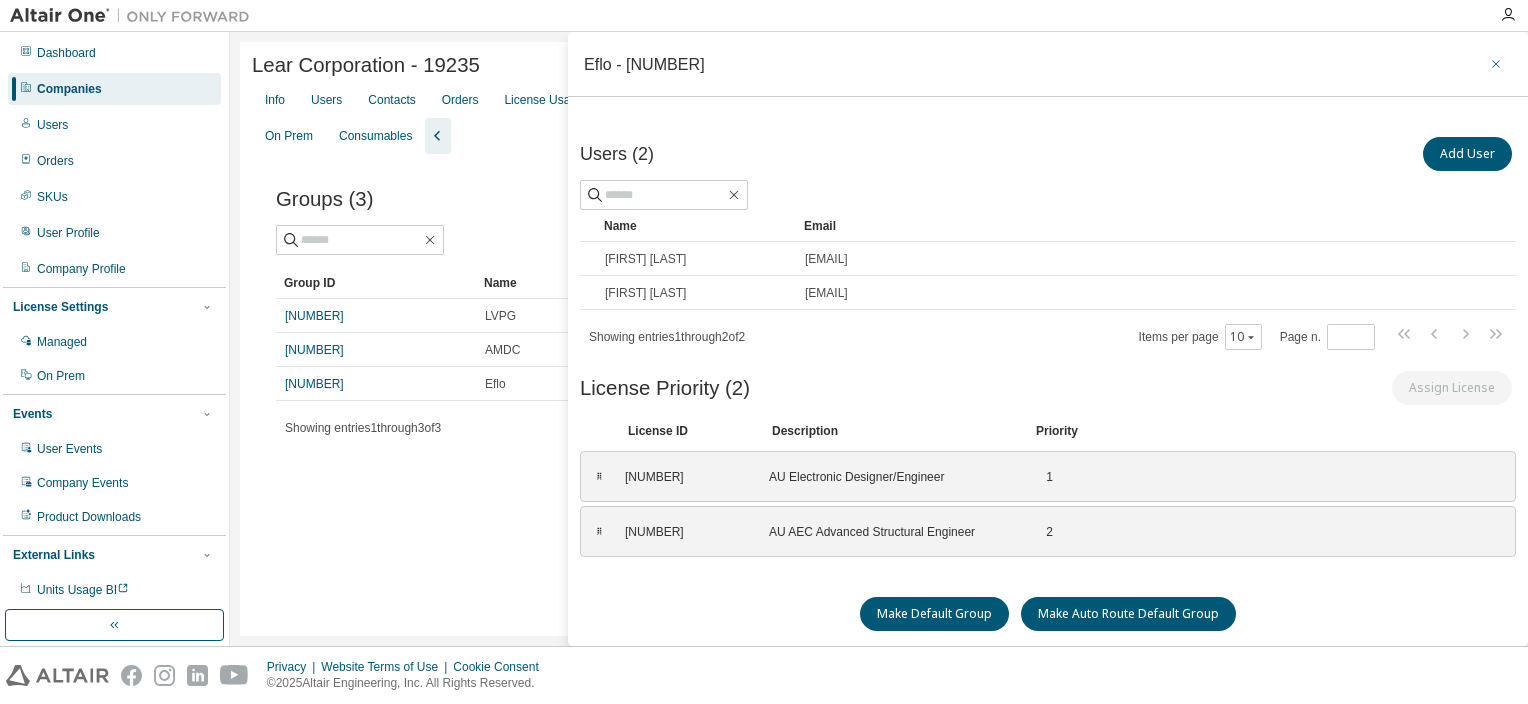 click at bounding box center [1496, 64] 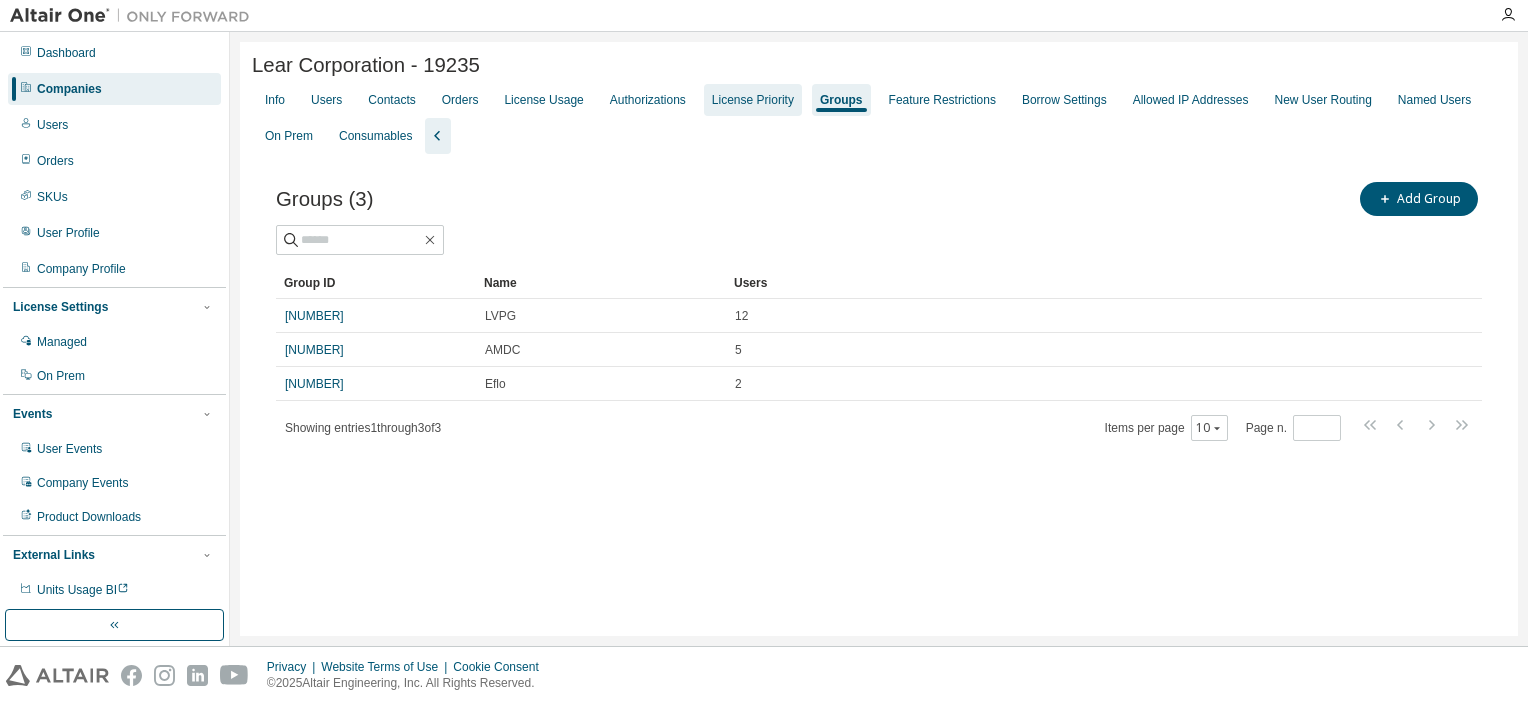 click on "License Priority" at bounding box center (753, 100) 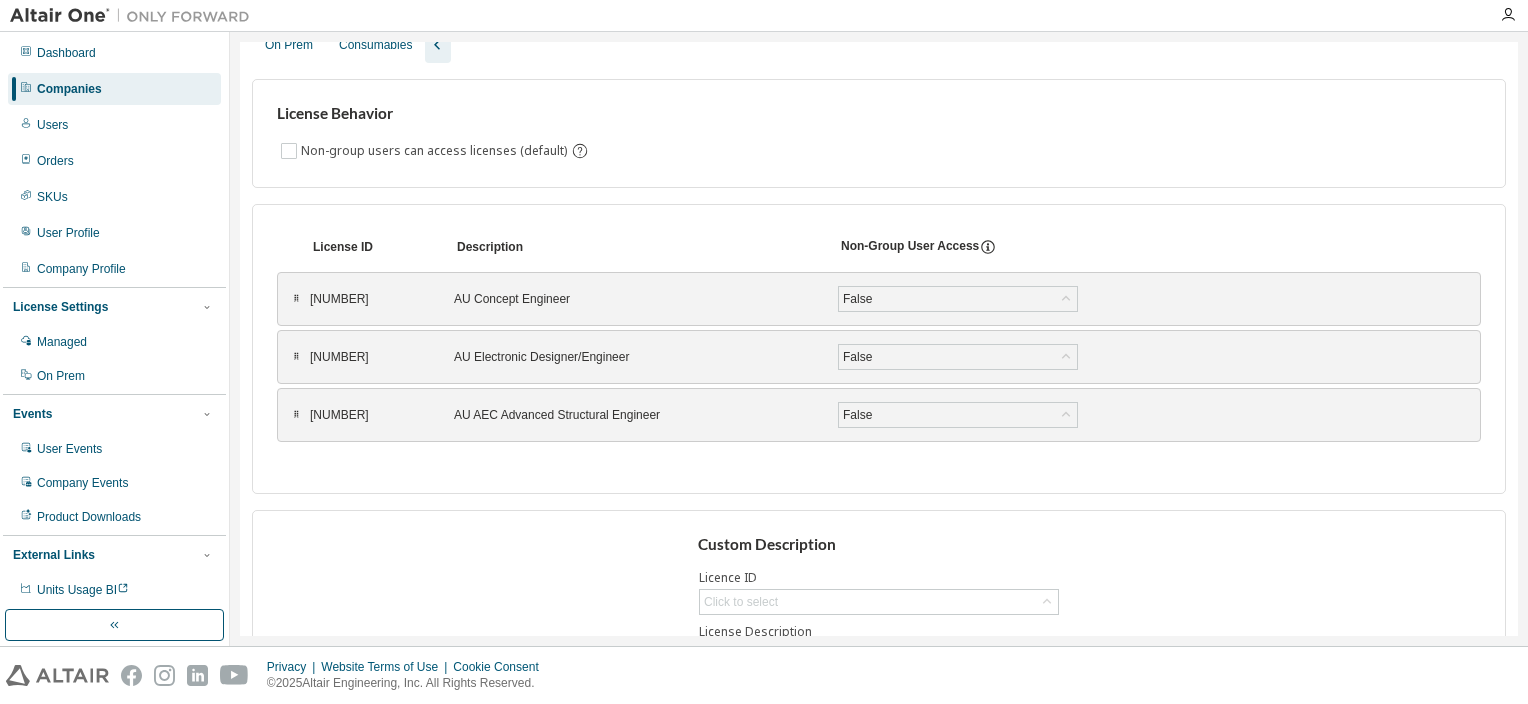 scroll, scrollTop: 200, scrollLeft: 0, axis: vertical 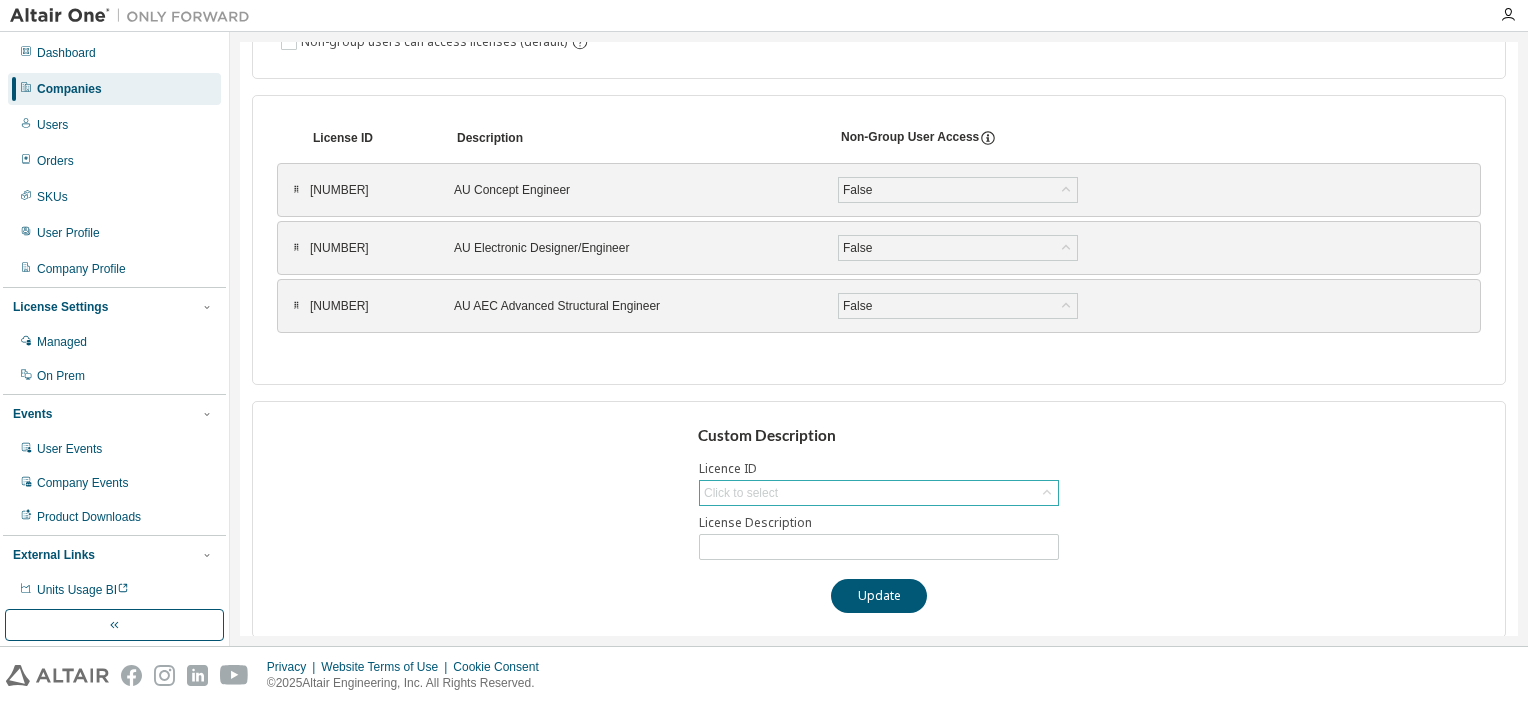 click on "Click to select" at bounding box center [879, 493] 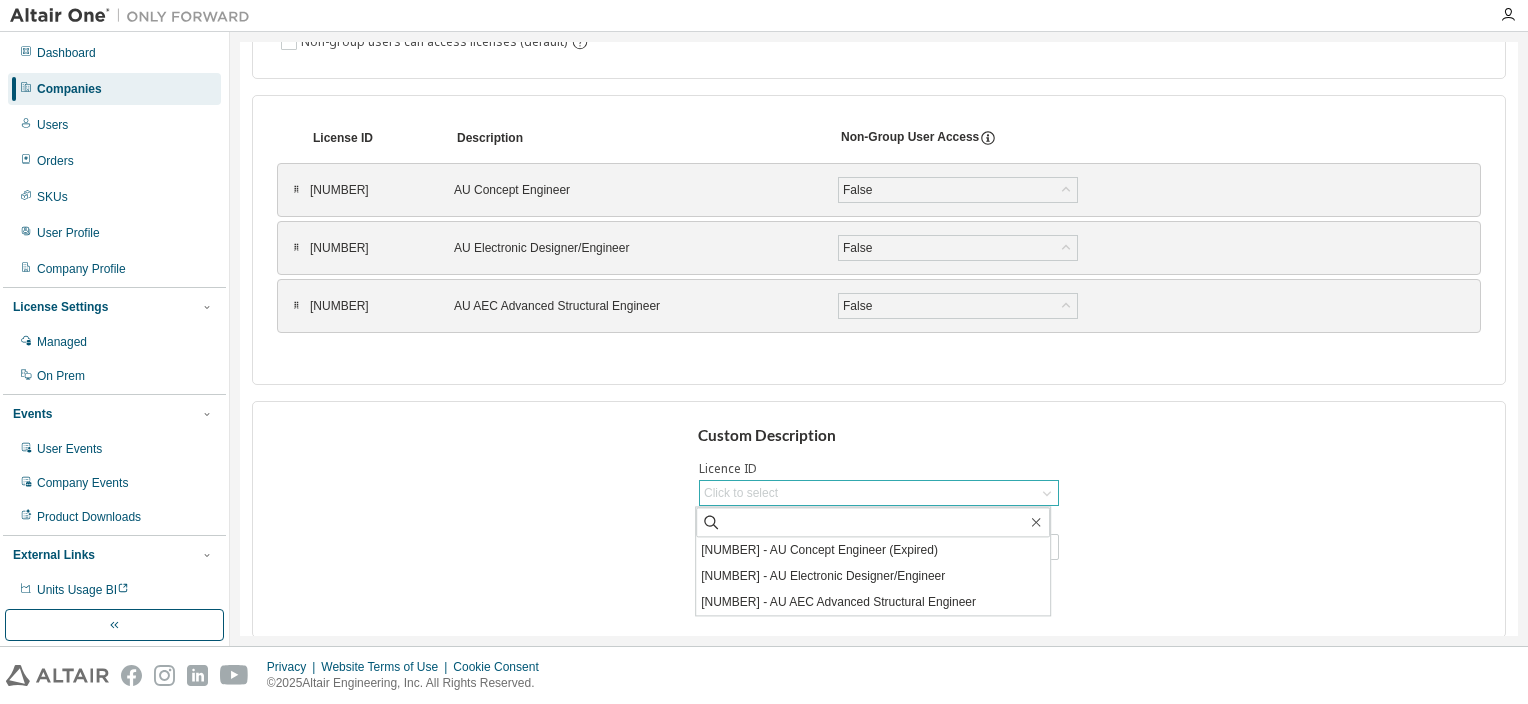 click on "Click to select" at bounding box center (879, 493) 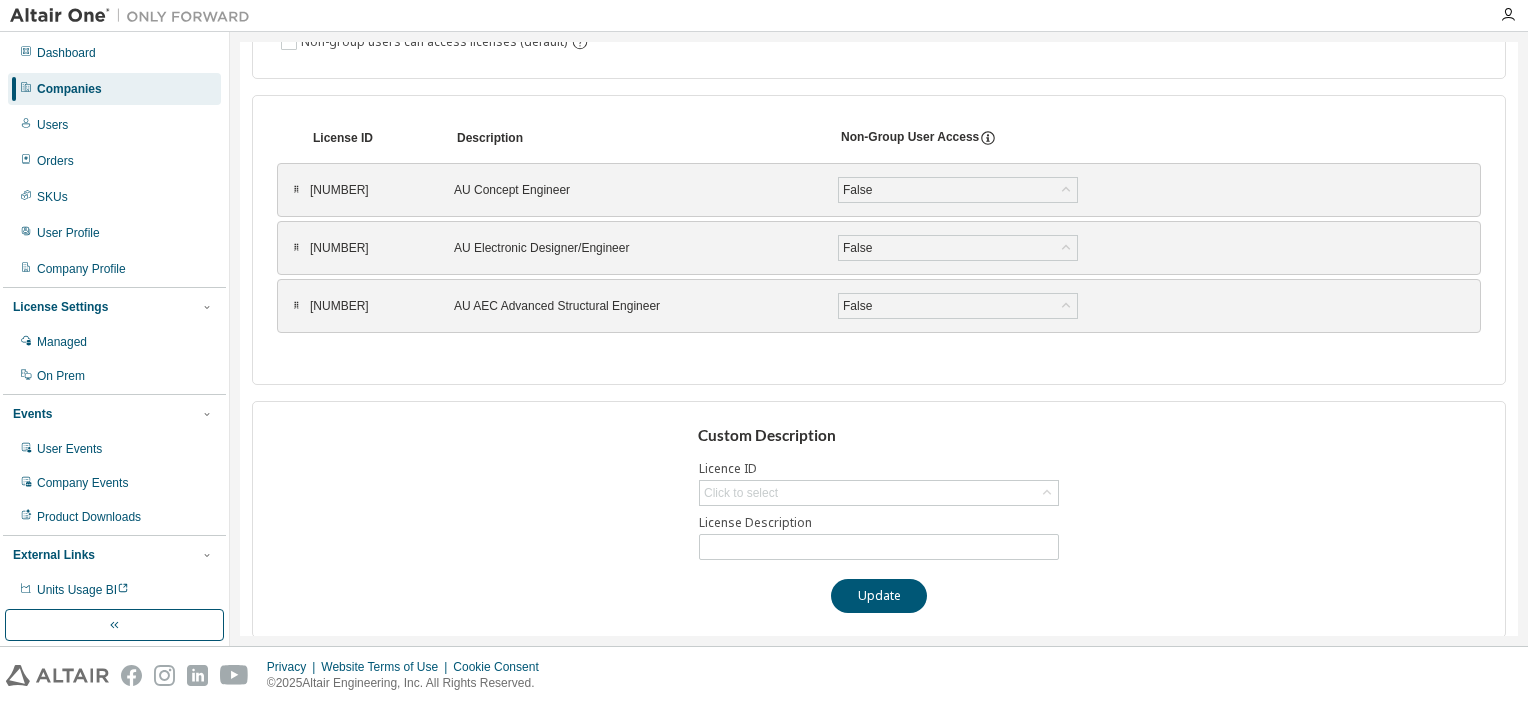 click on "Custom Description Licence ID Click to select License Description Update" at bounding box center (879, 519) 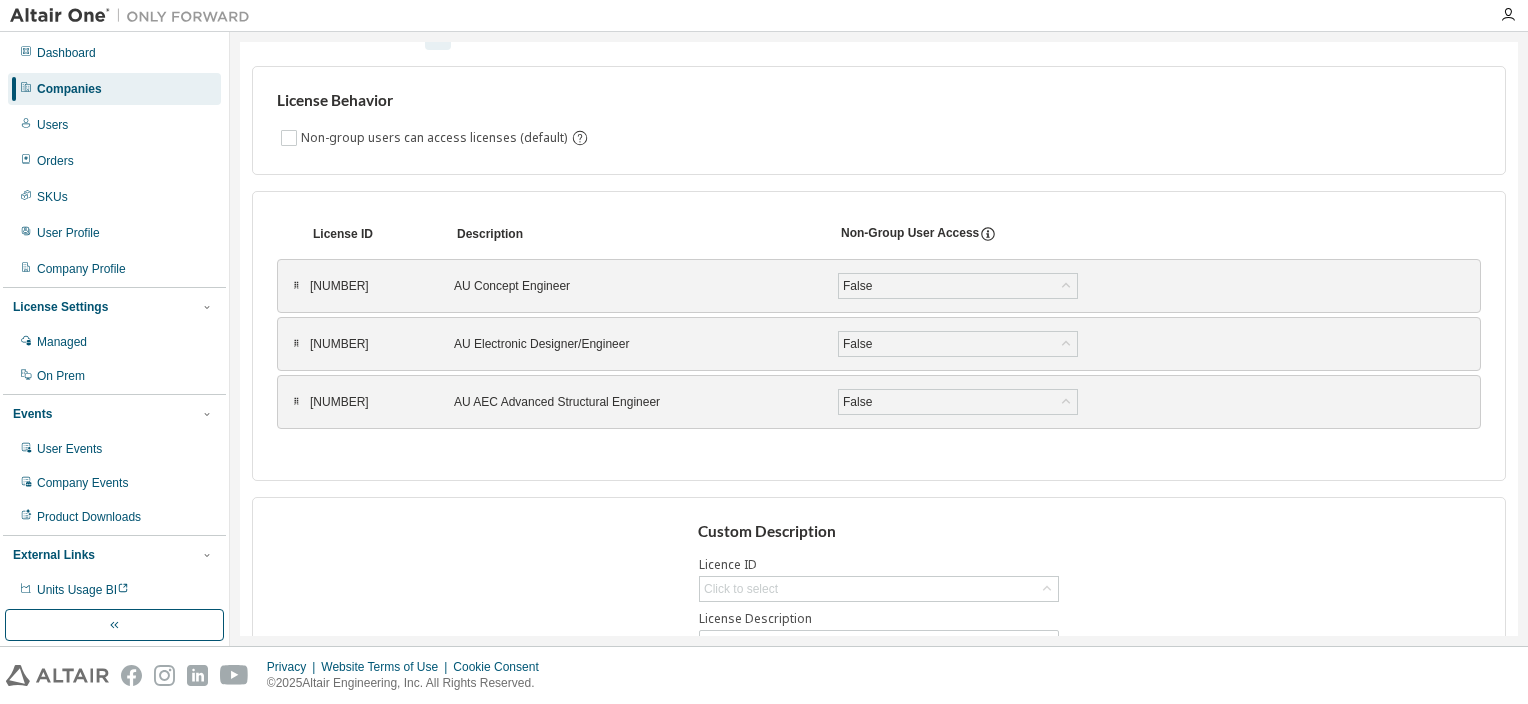 scroll, scrollTop: 0, scrollLeft: 0, axis: both 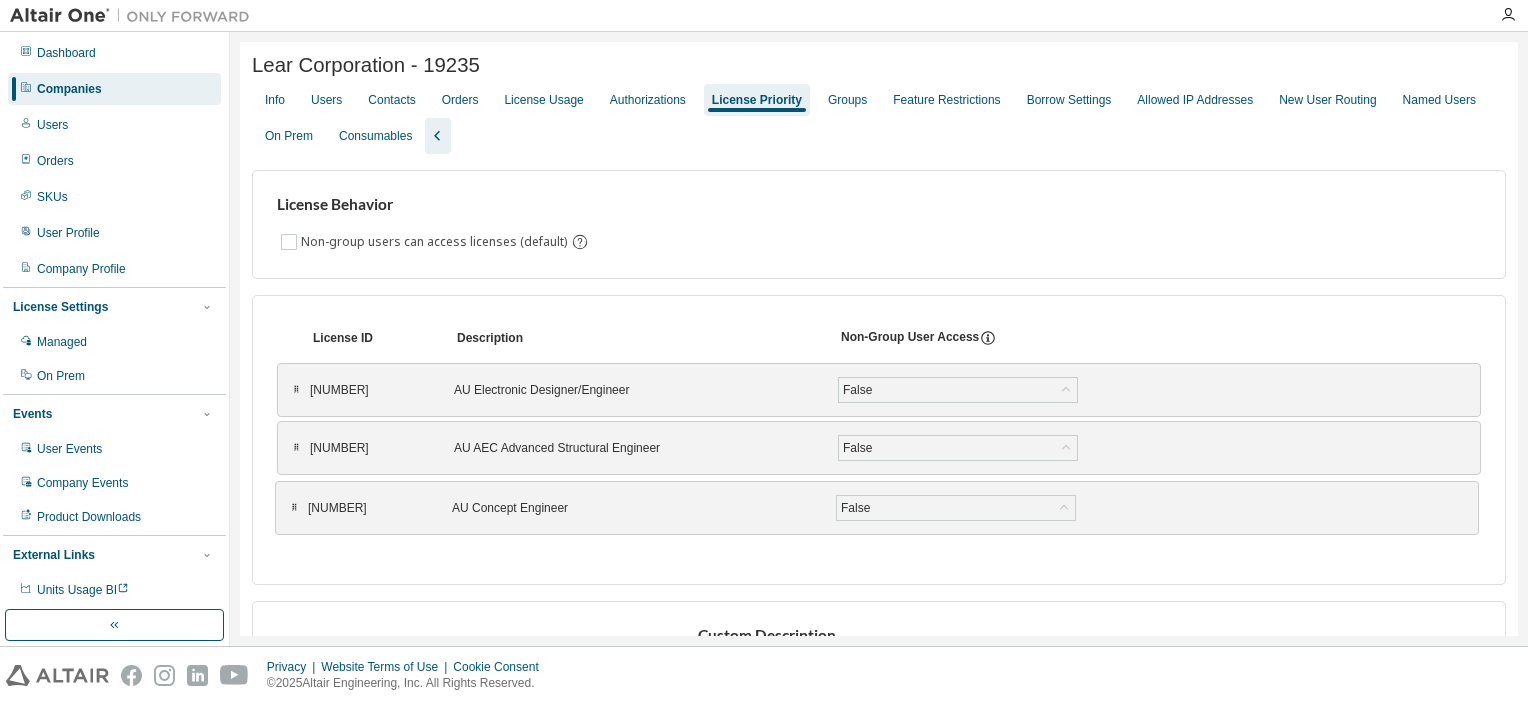 drag, startPoint x: 289, startPoint y: 395, endPoint x: 288, endPoint y: 513, distance: 118.004234 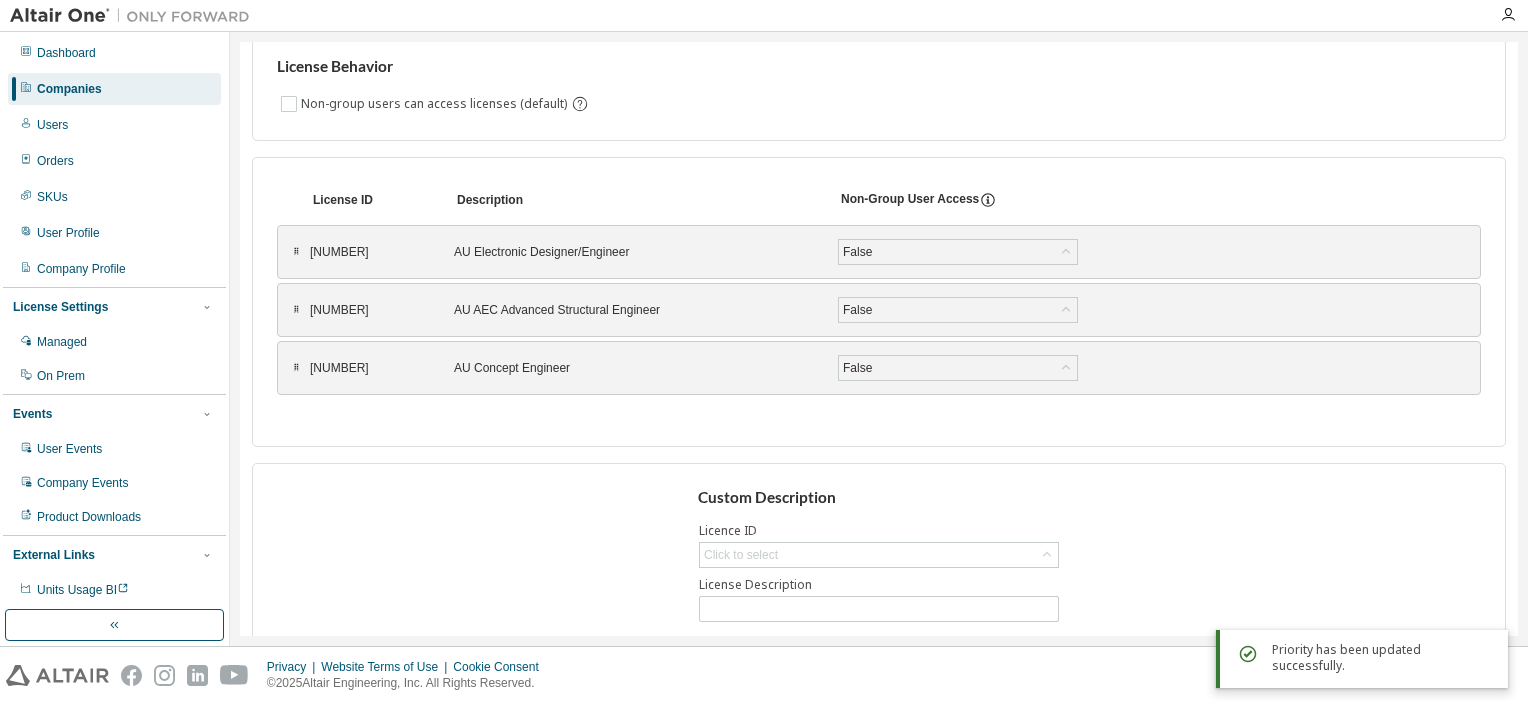 scroll, scrollTop: 0, scrollLeft: 0, axis: both 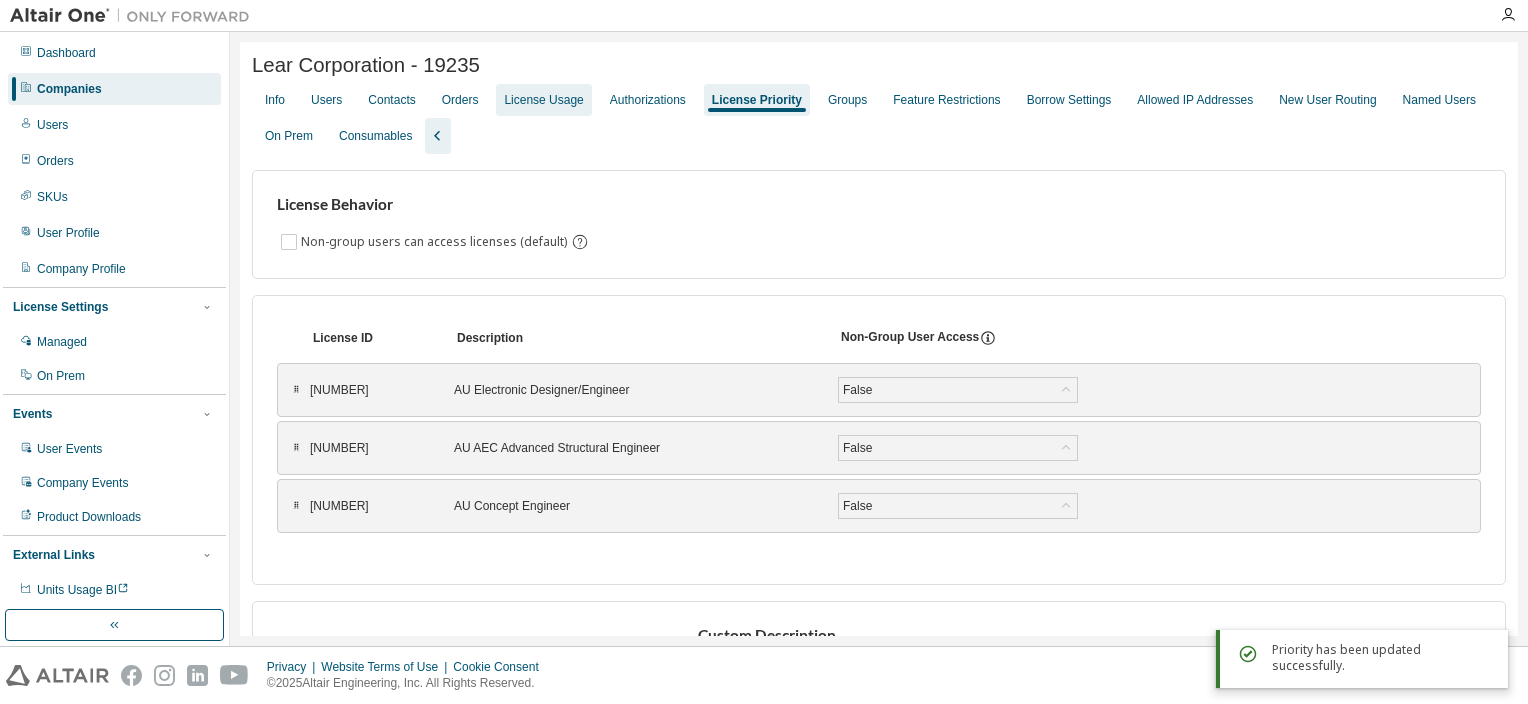 click on "License Usage" at bounding box center (543, 100) 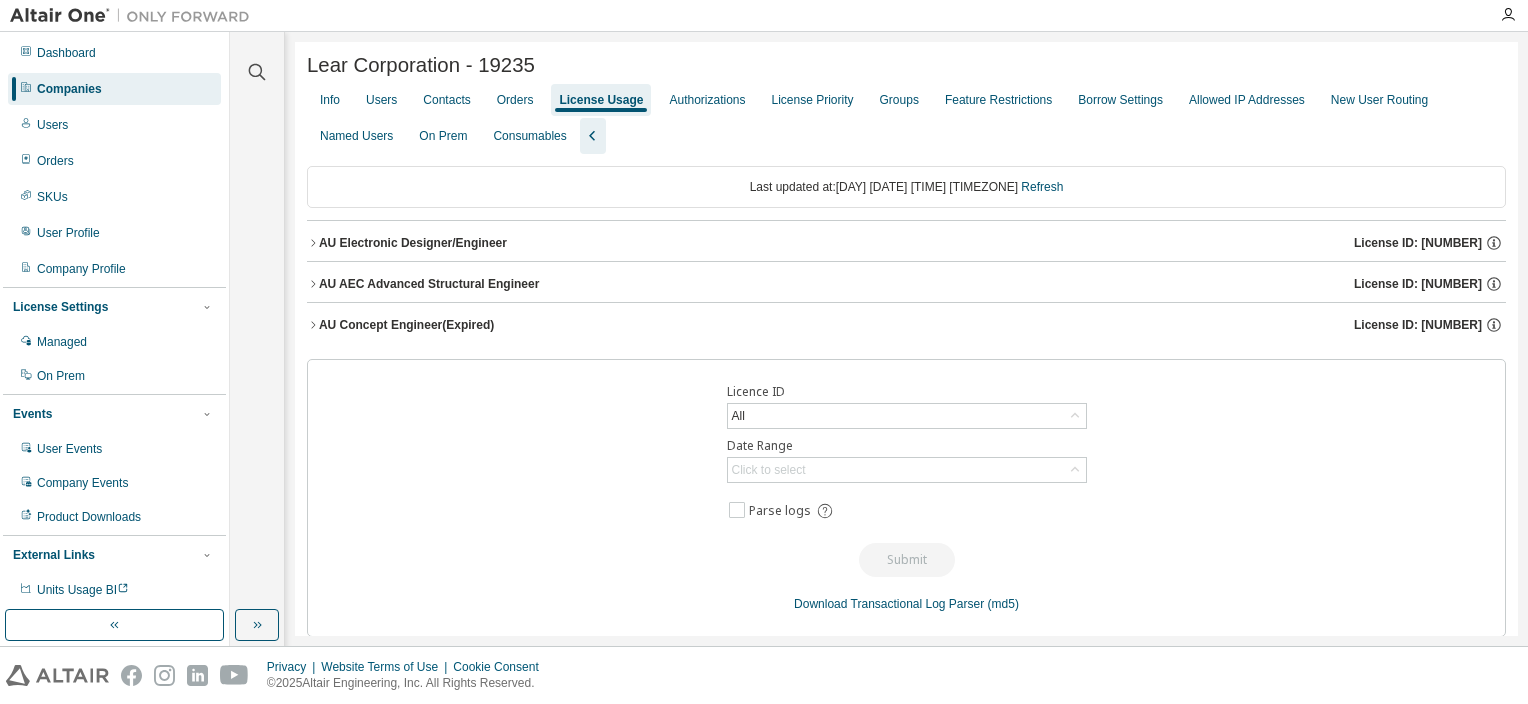 click 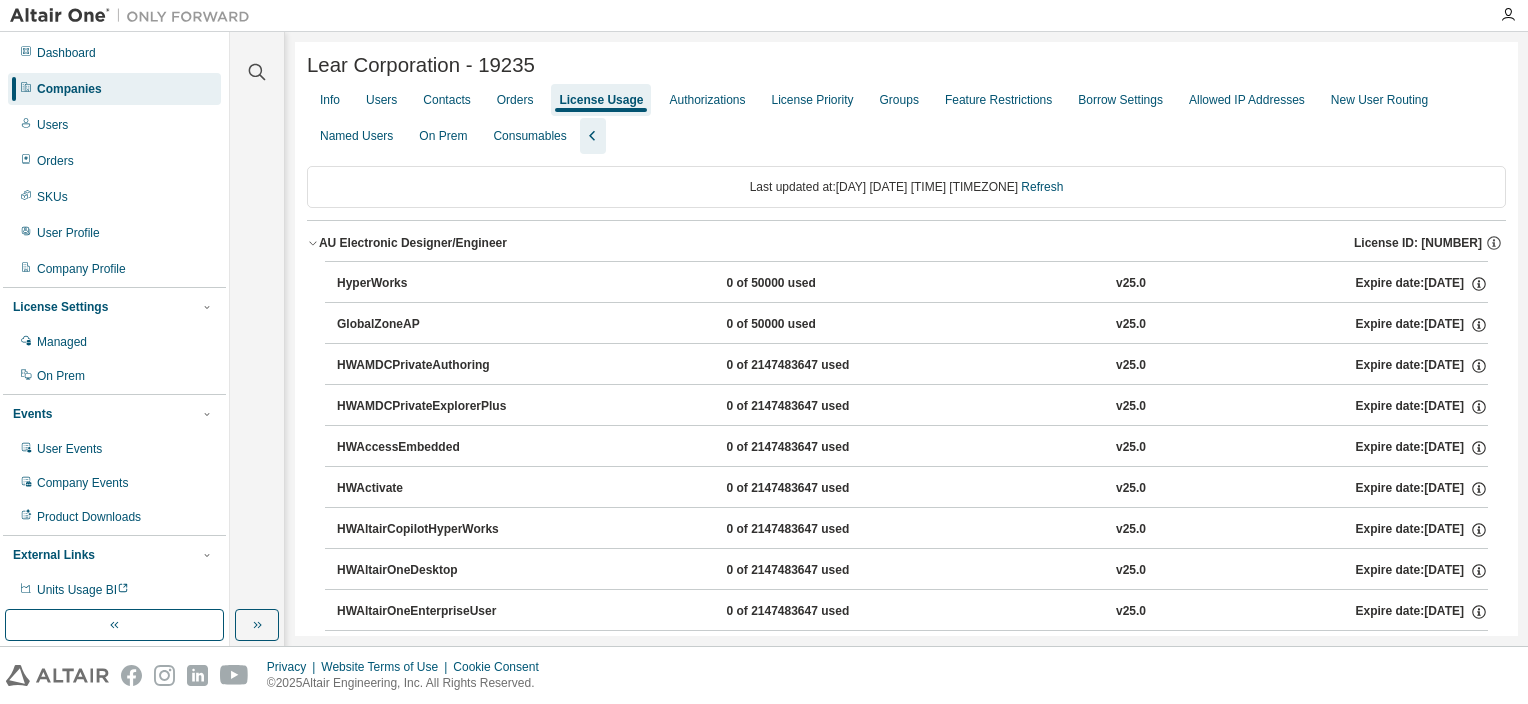 click 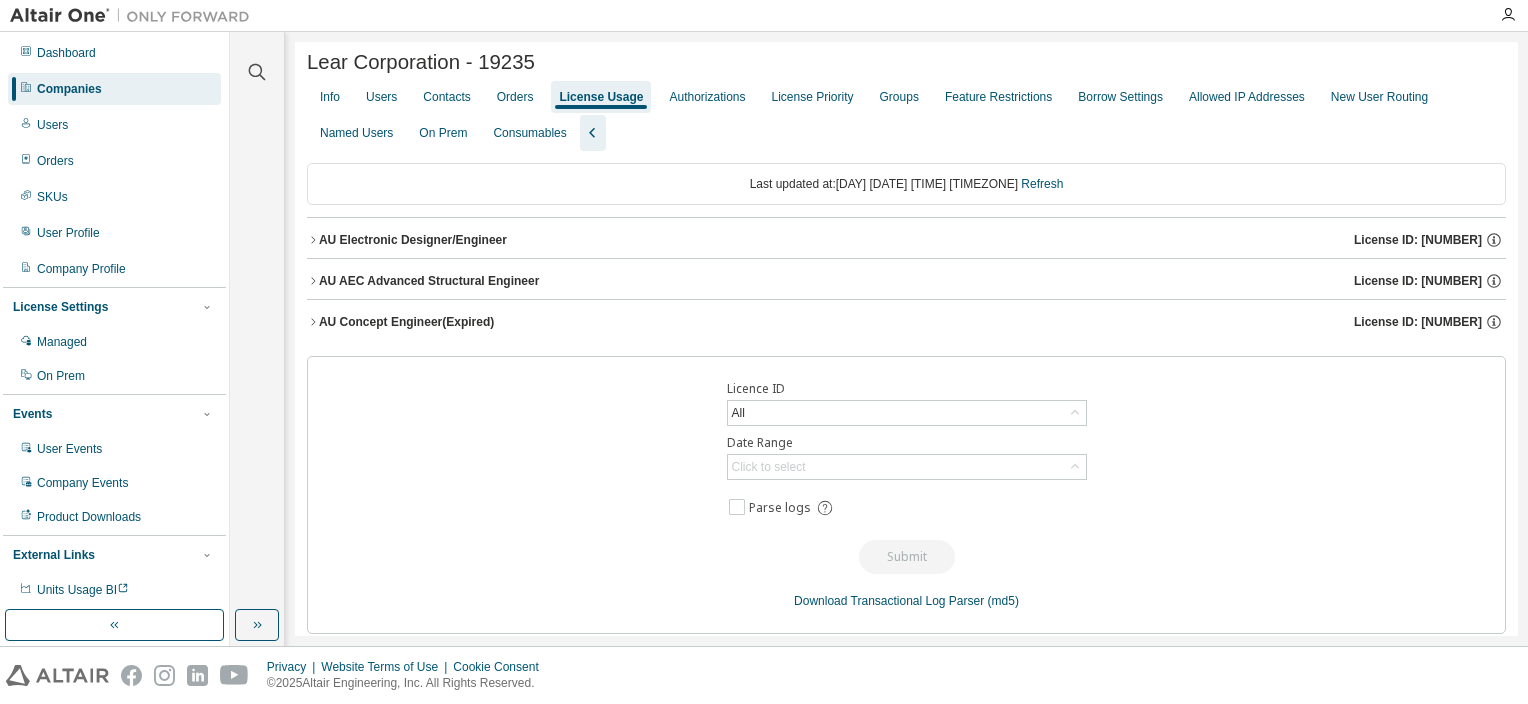 scroll, scrollTop: 0, scrollLeft: 0, axis: both 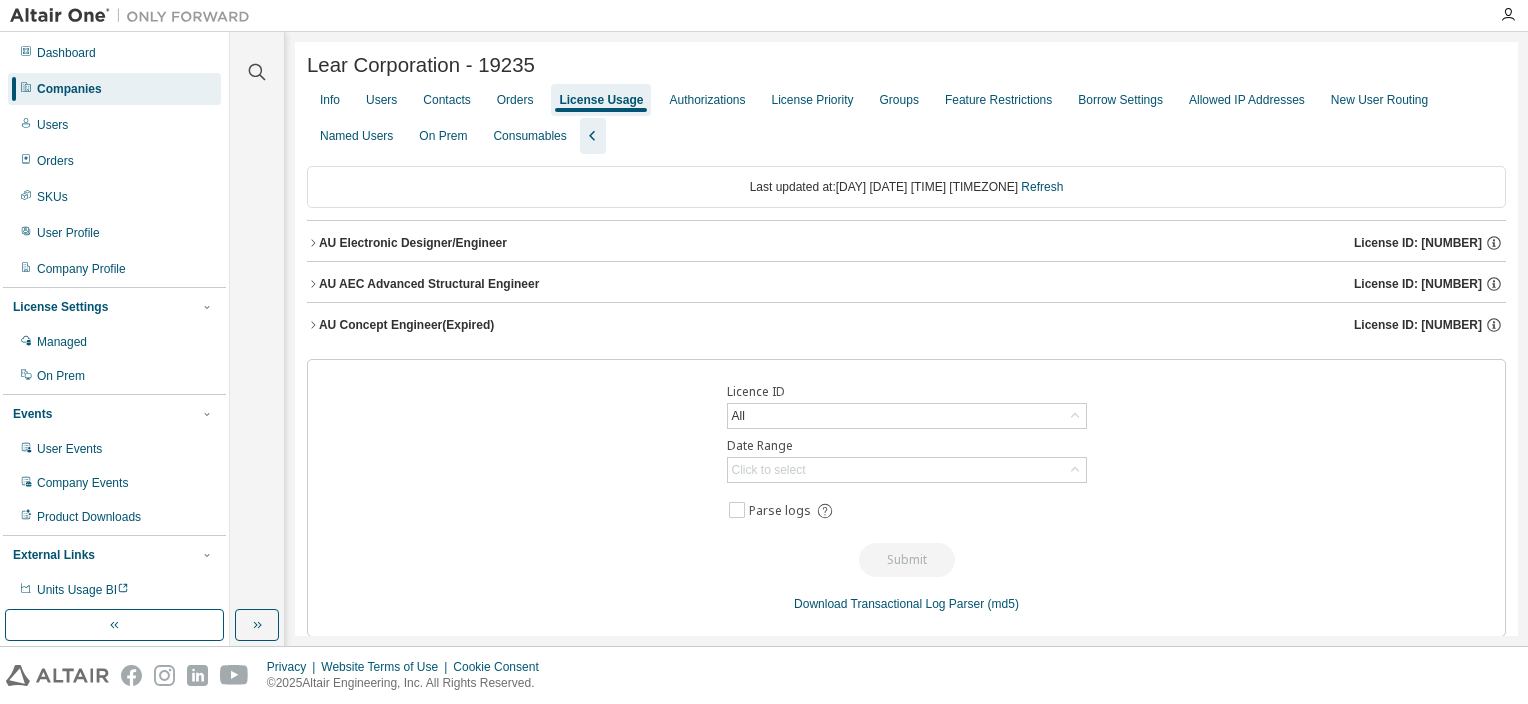 click on "License Usage" at bounding box center [601, 100] 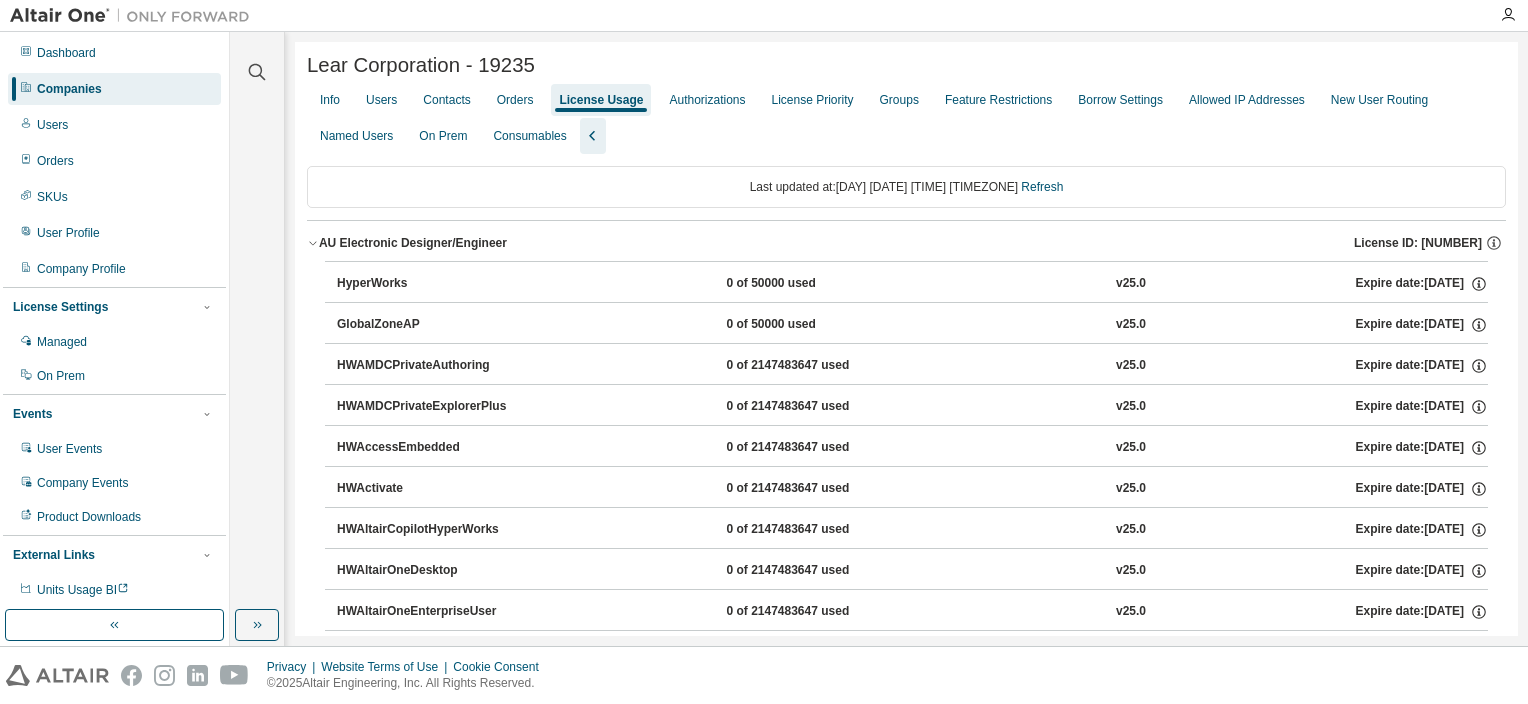 click 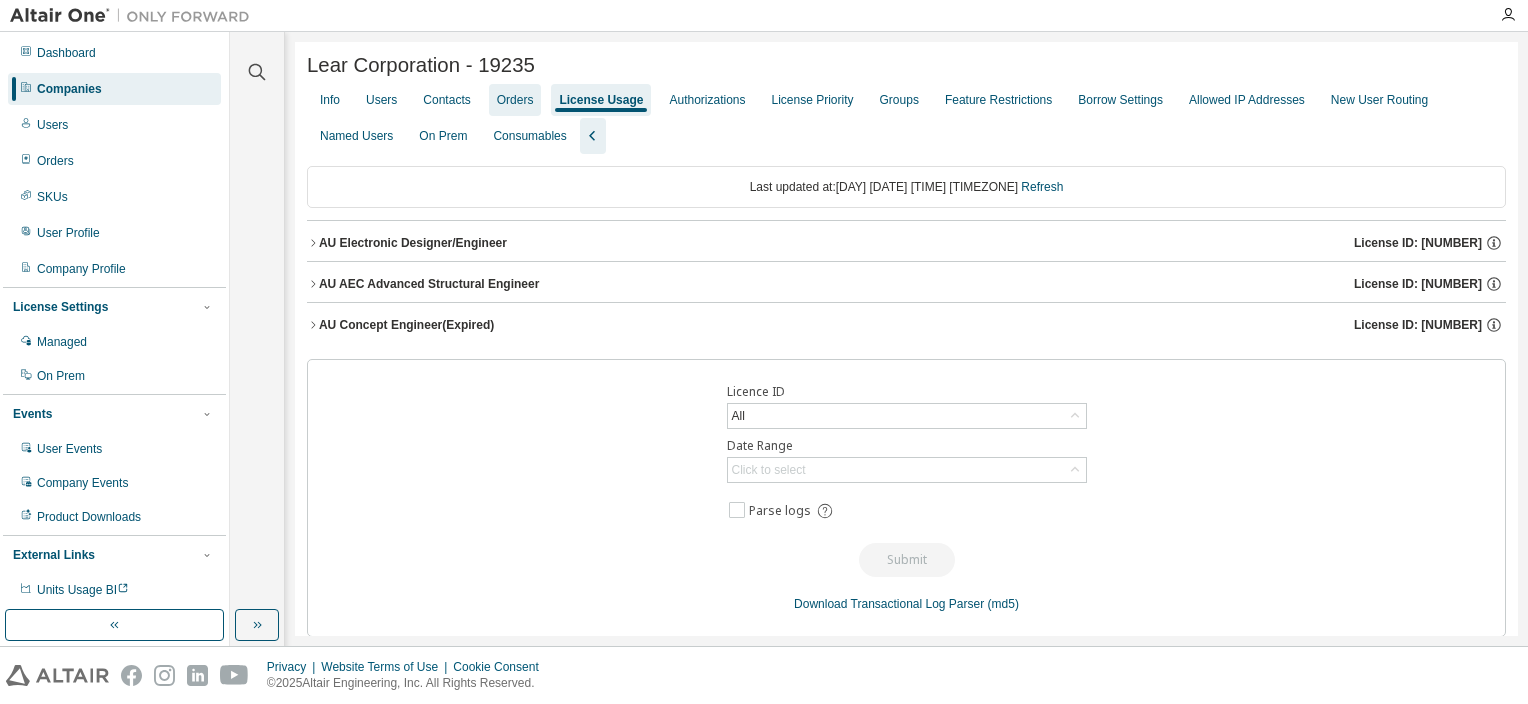 click on "Orders" at bounding box center [515, 100] 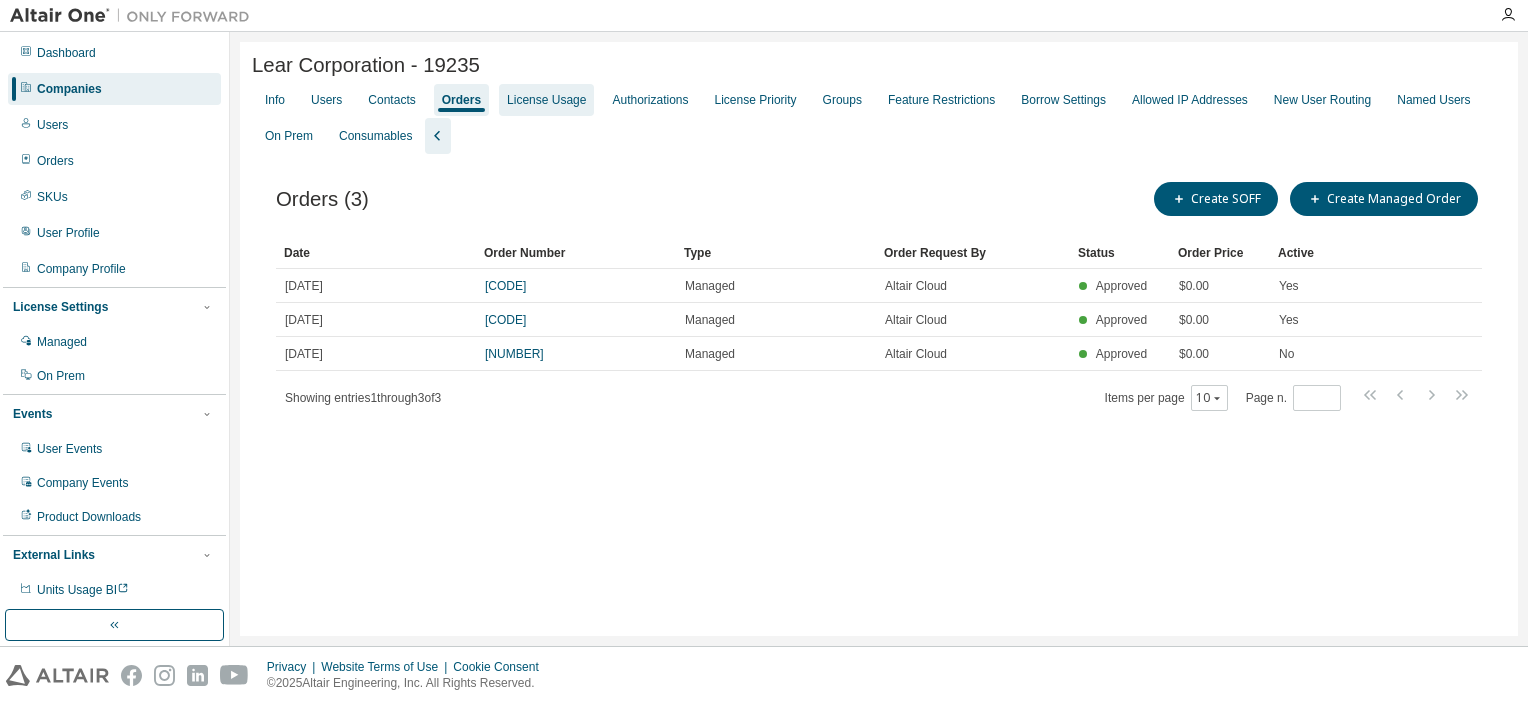 click on "License Usage" at bounding box center [546, 100] 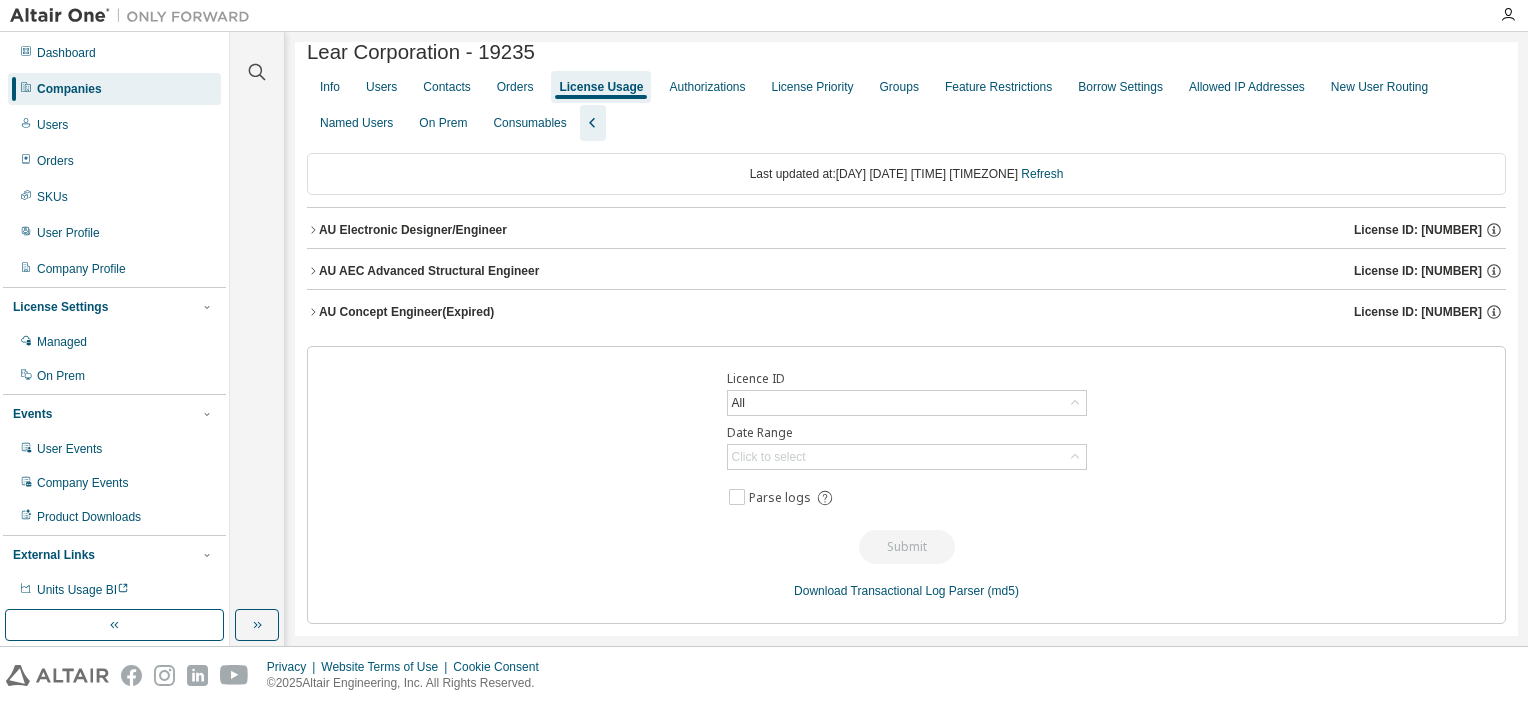scroll, scrollTop: 0, scrollLeft: 0, axis: both 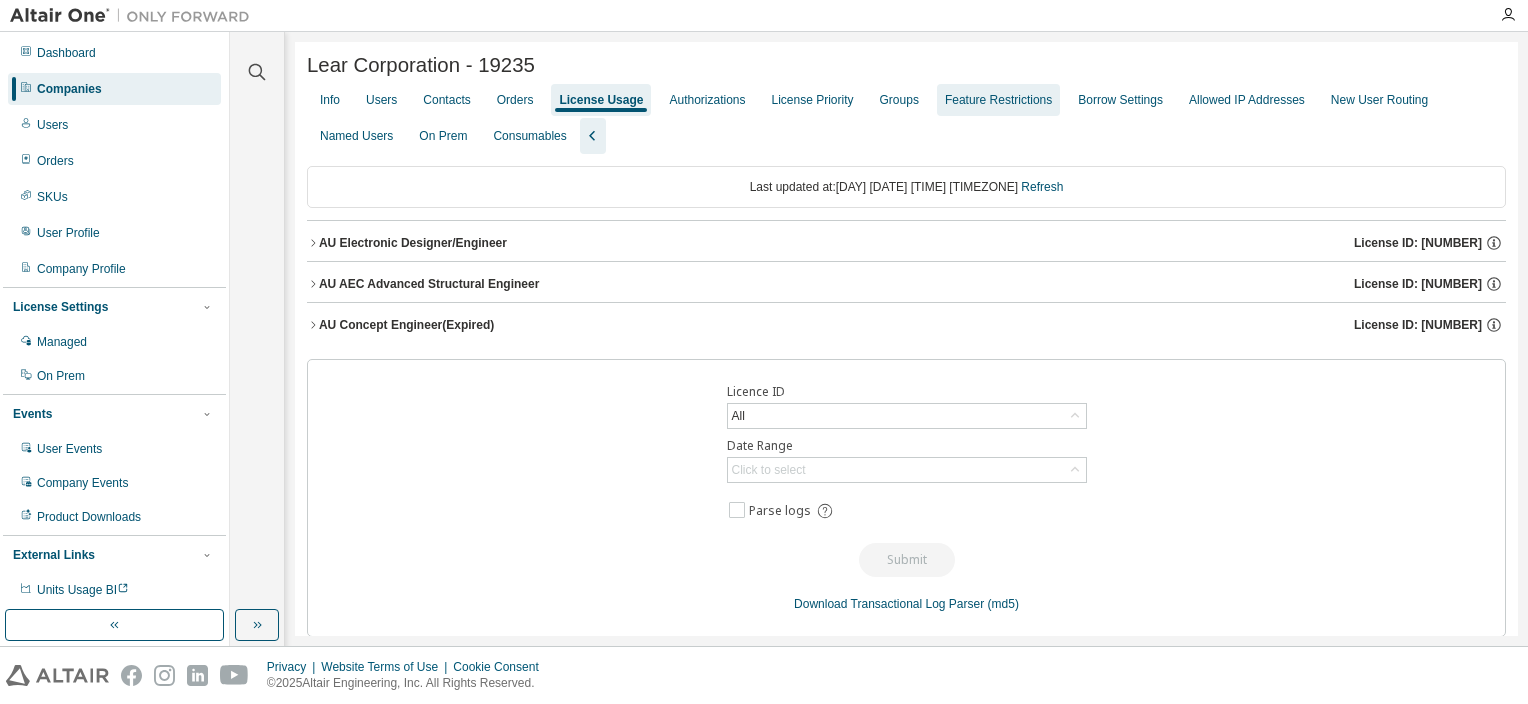click on "Feature Restrictions" at bounding box center [998, 100] 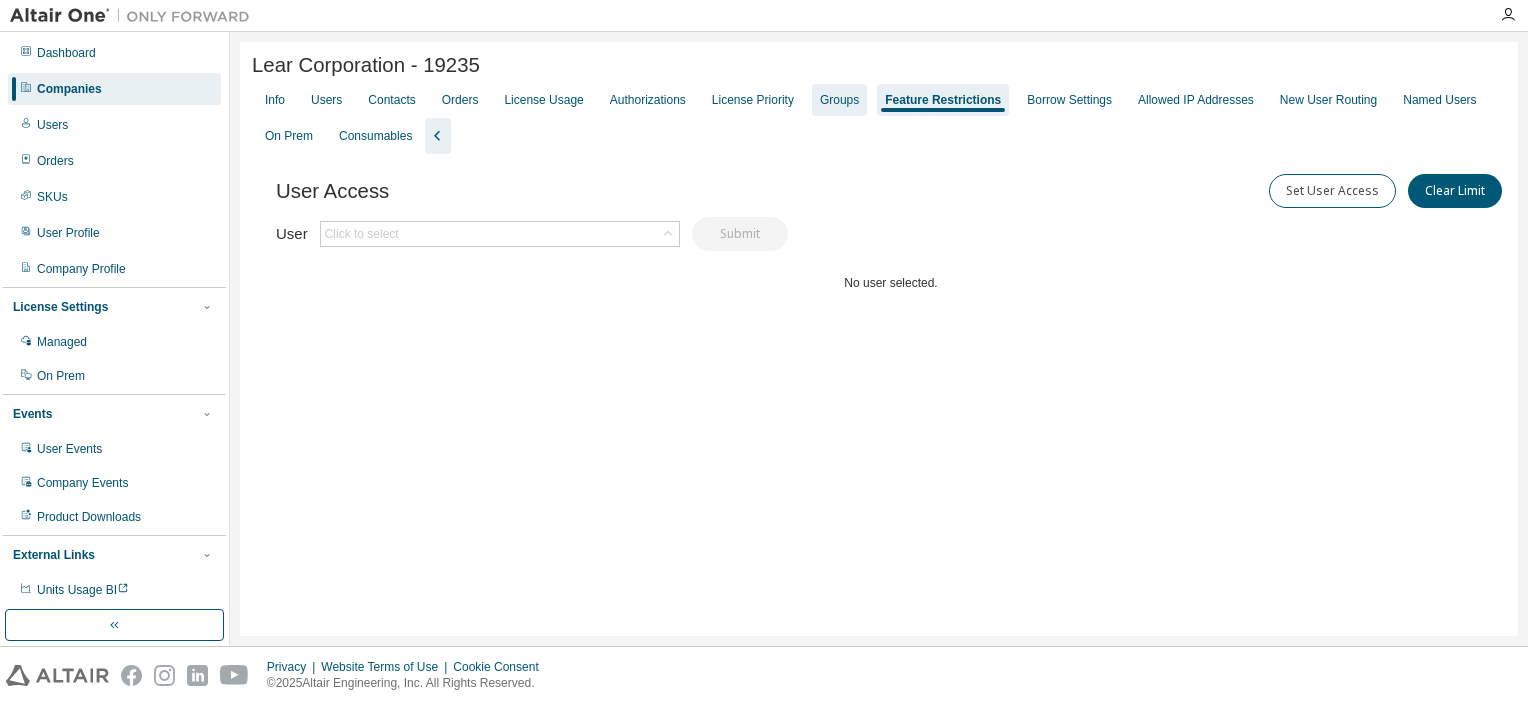 click on "Groups" at bounding box center [839, 100] 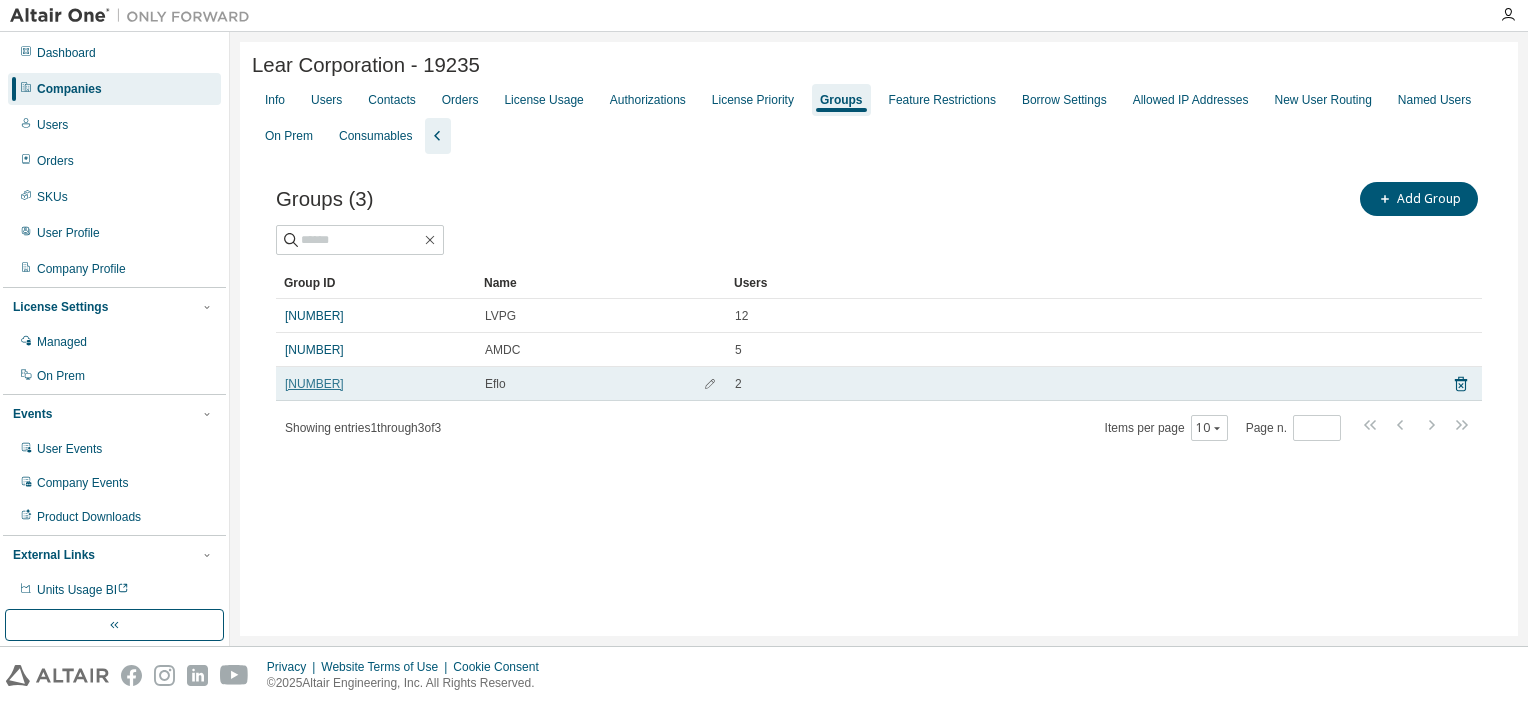 click on "[NUMBER]" at bounding box center (314, 384) 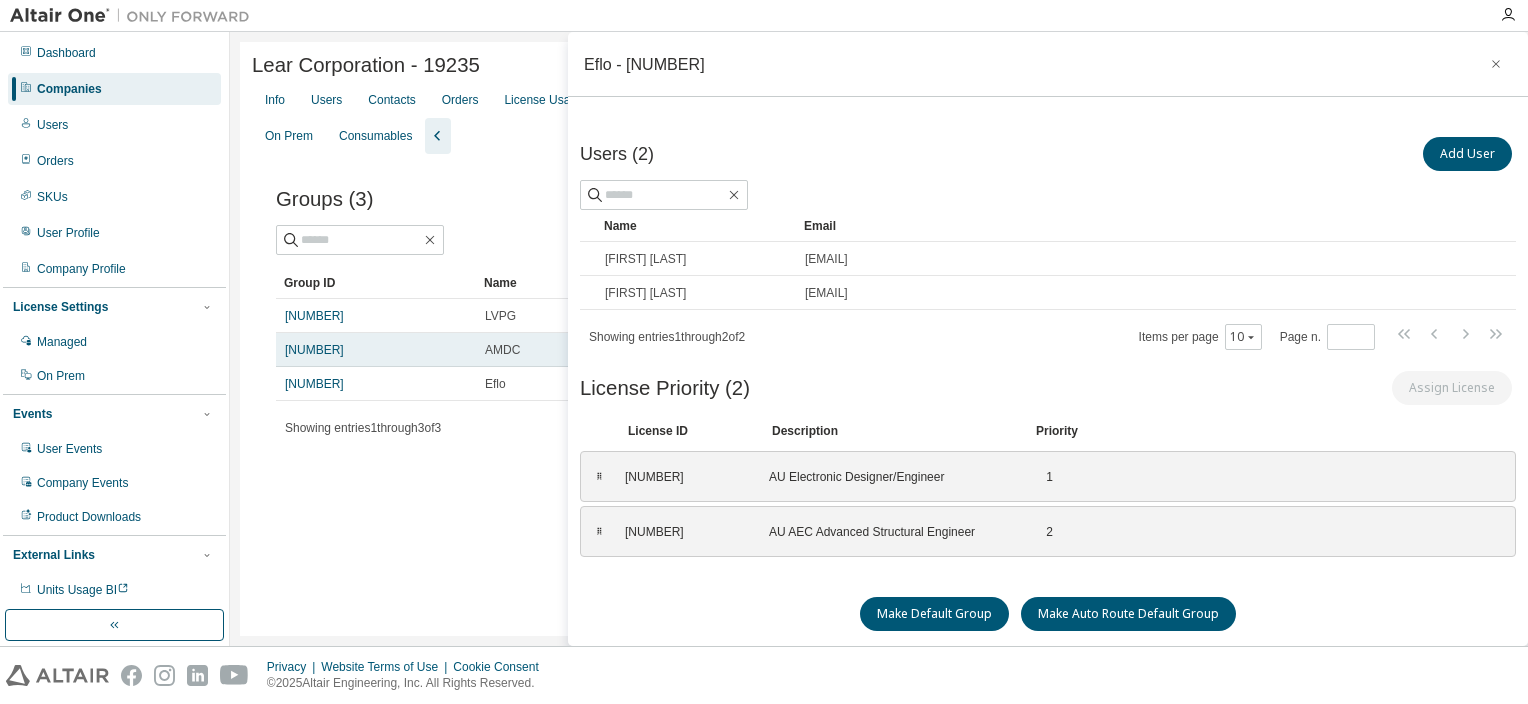 click on "[NUMBER]" at bounding box center [376, 350] 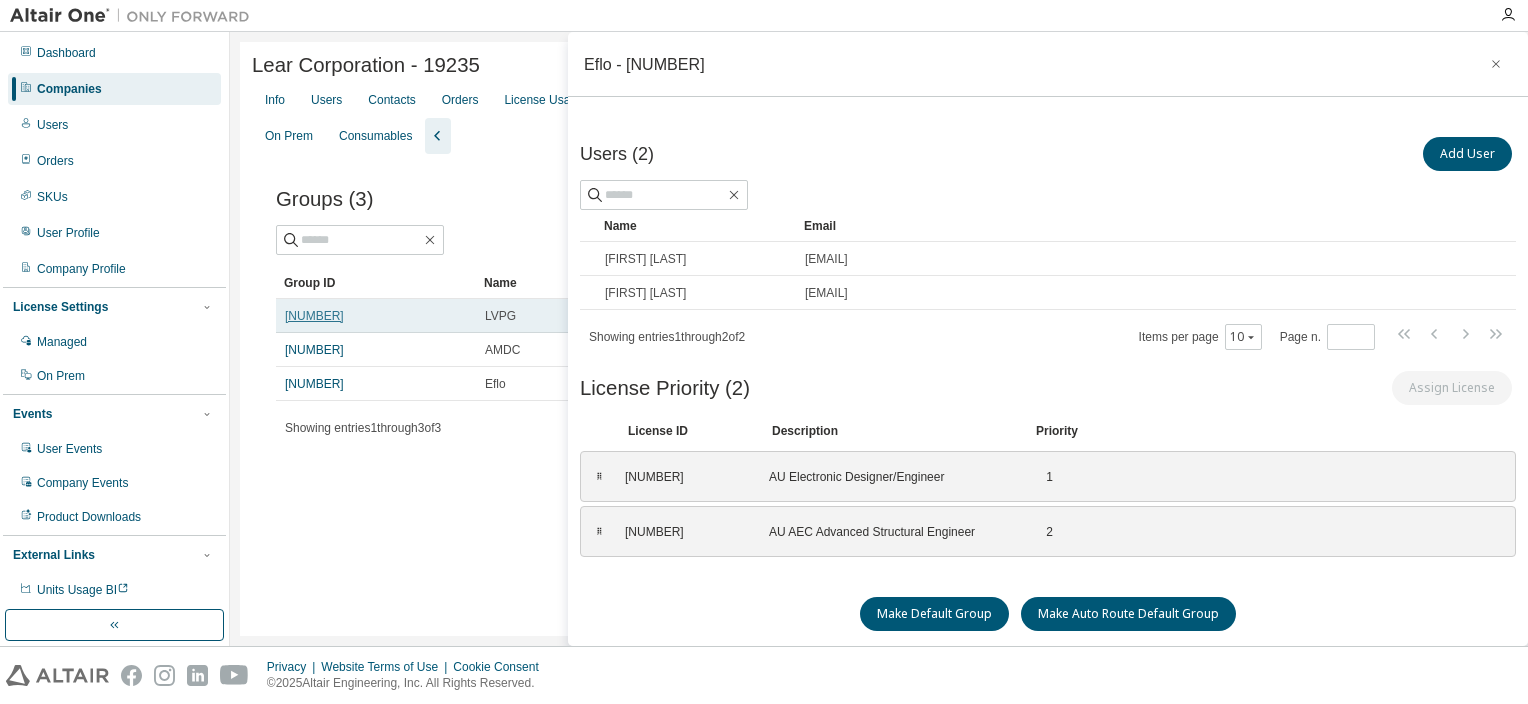 click on "[NUMBER]" at bounding box center [314, 316] 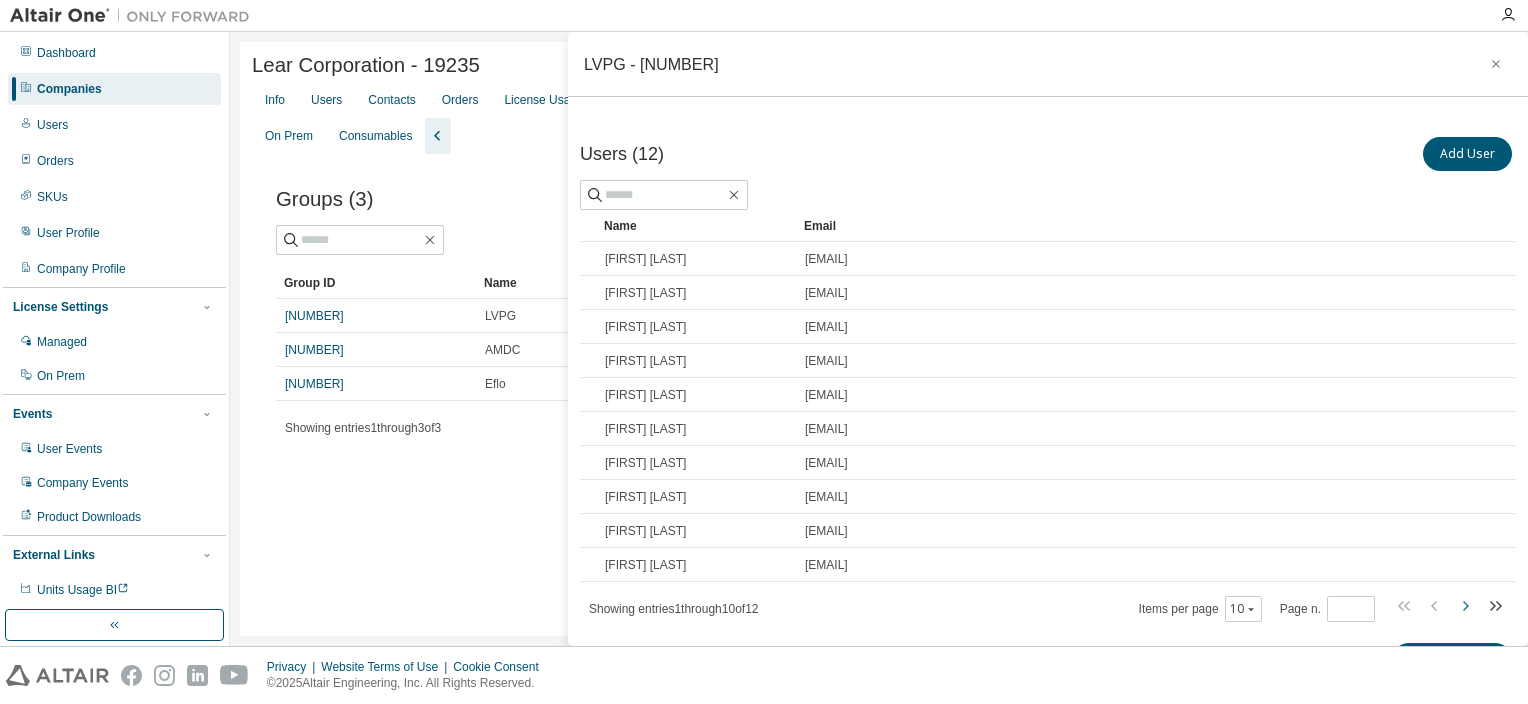 click 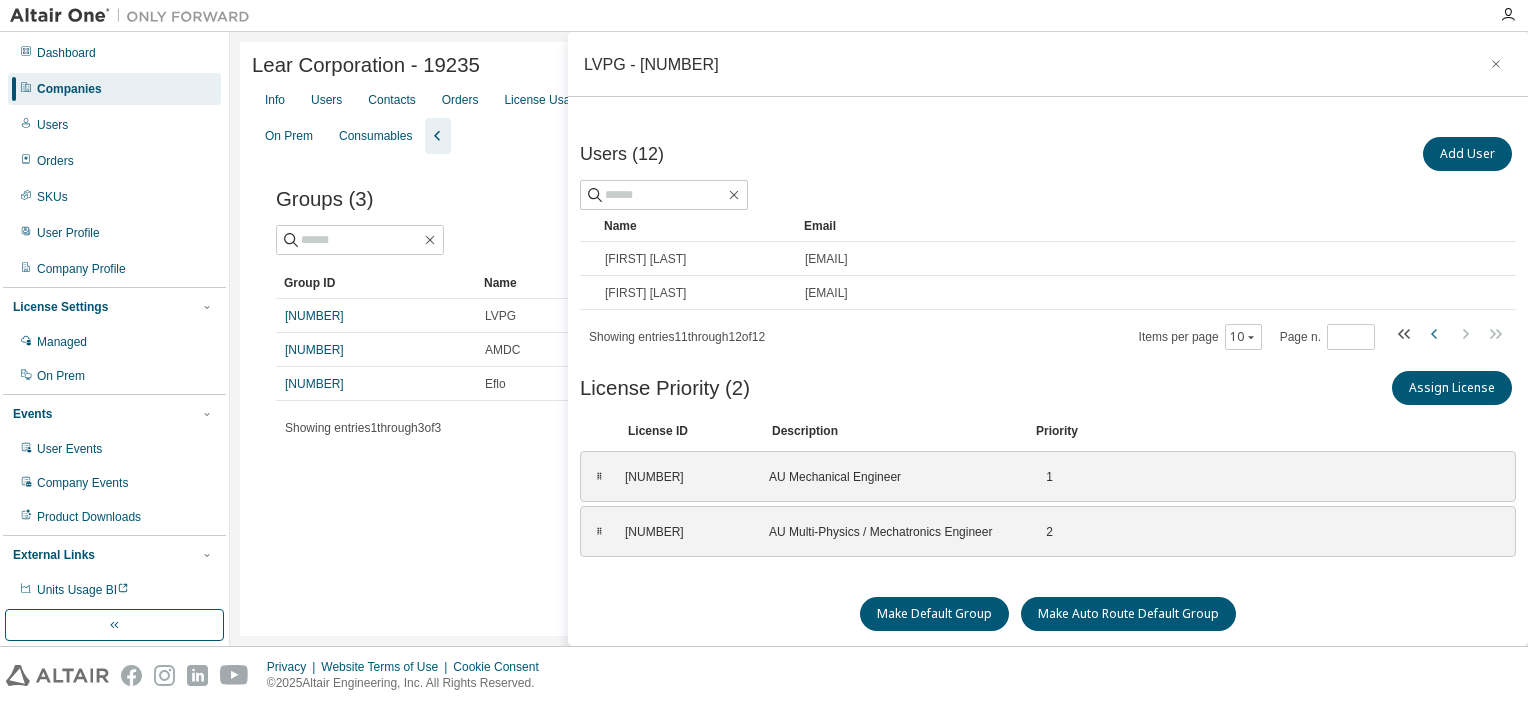 click 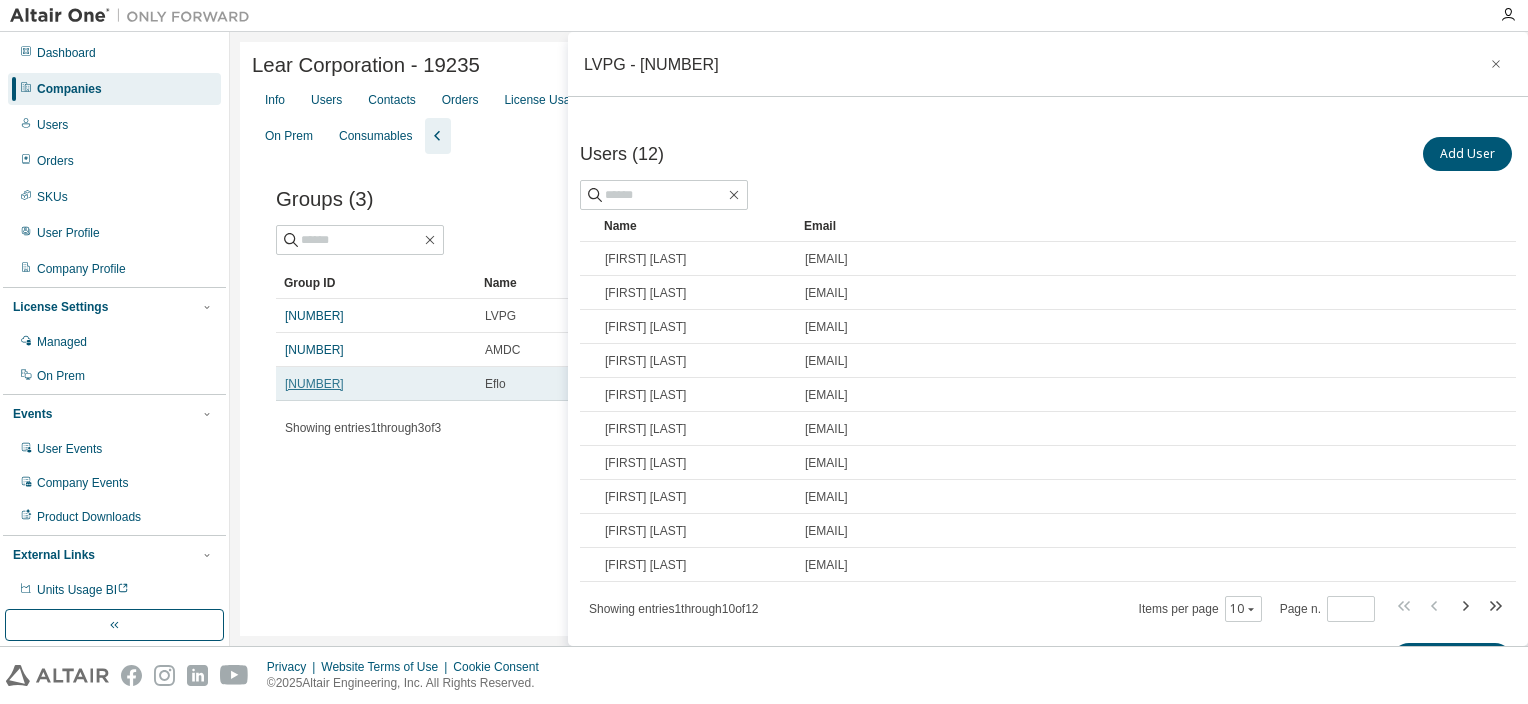 click on "[NUMBER]" at bounding box center [314, 384] 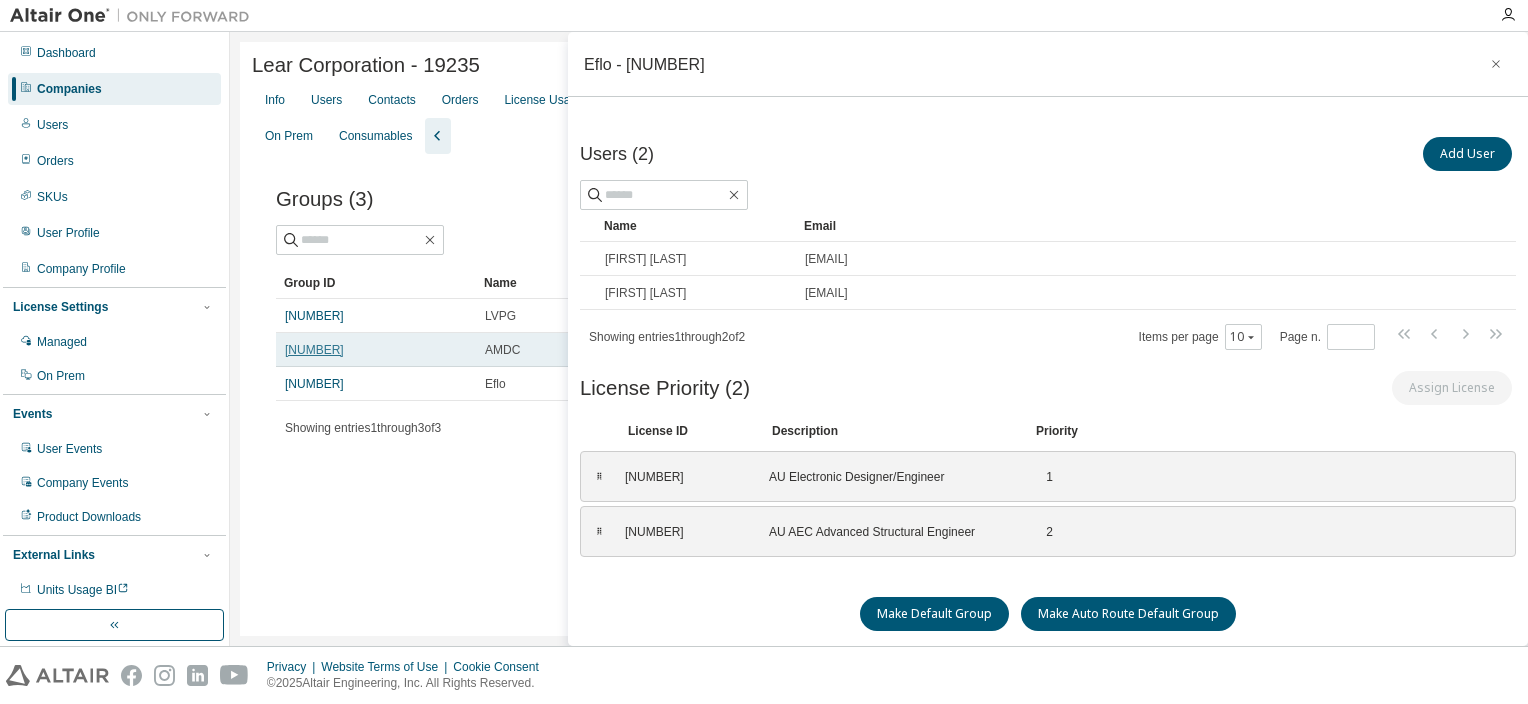 click on "[NUMBER]" at bounding box center [314, 350] 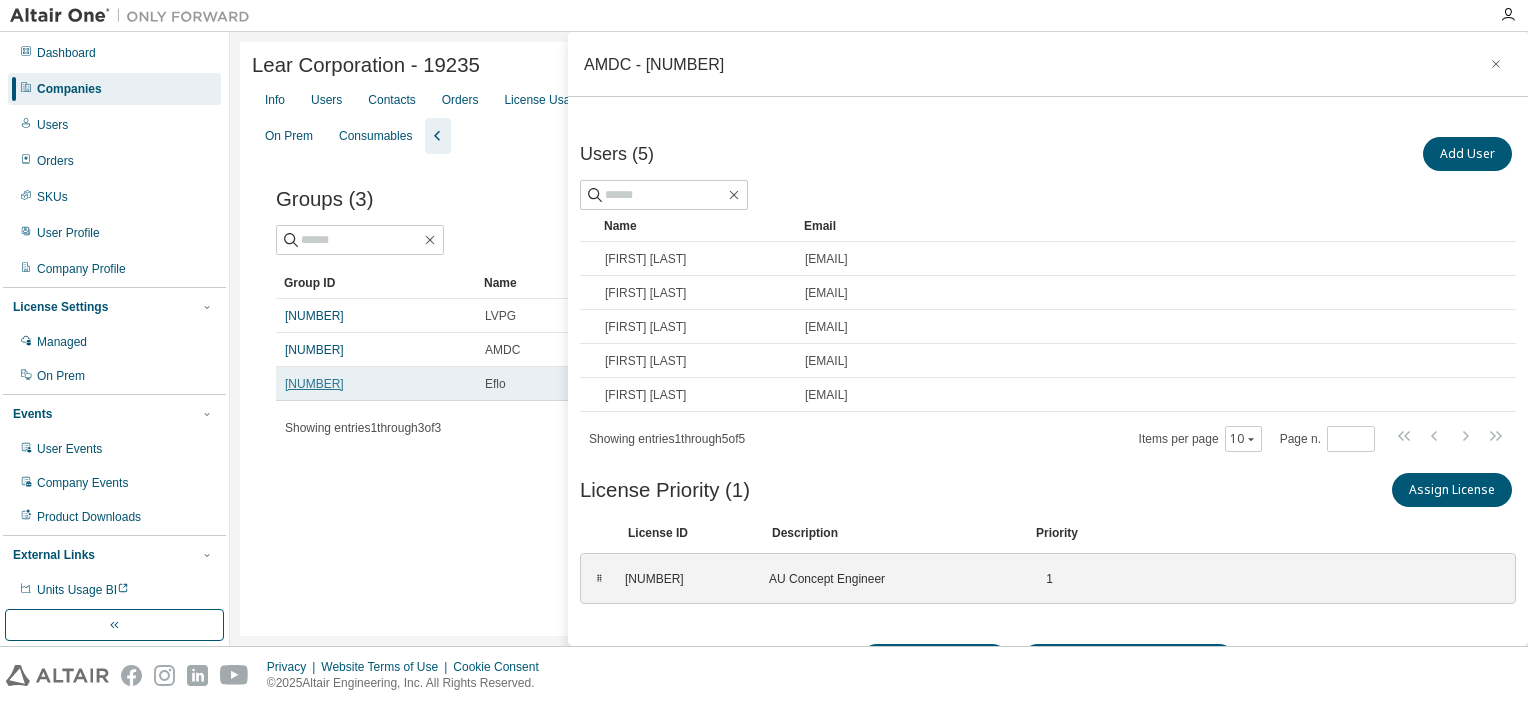 click on "[NUMBER]" at bounding box center [314, 384] 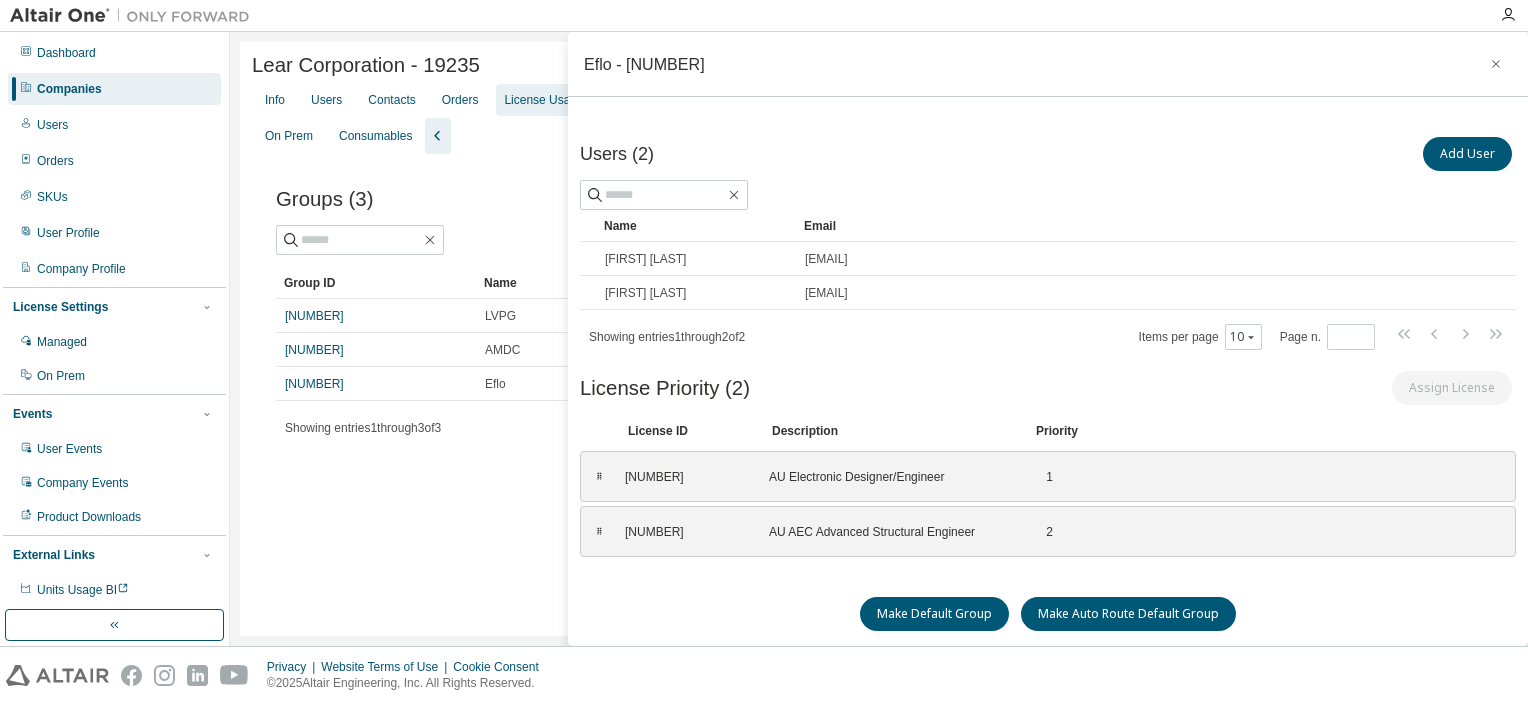 click on "License Usage" at bounding box center [543, 100] 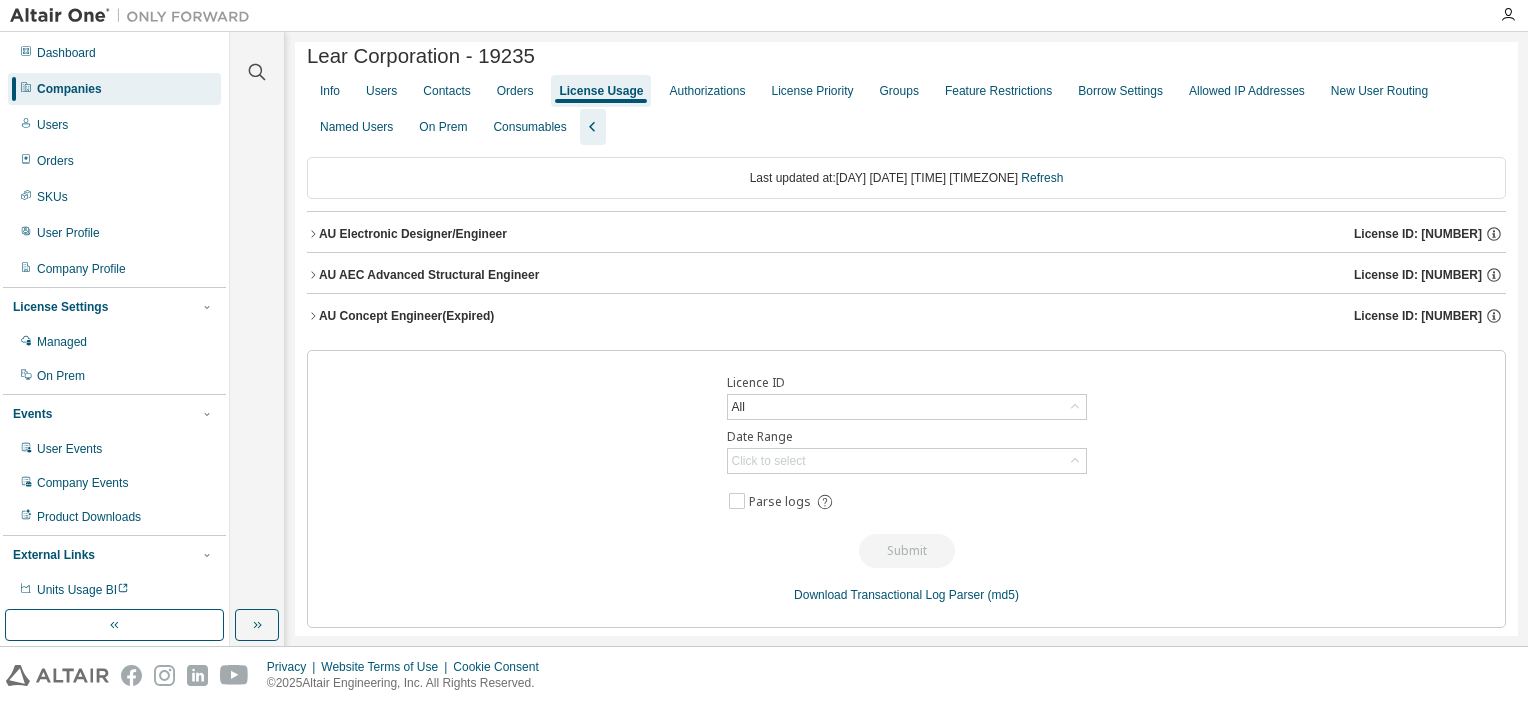scroll, scrollTop: 14, scrollLeft: 0, axis: vertical 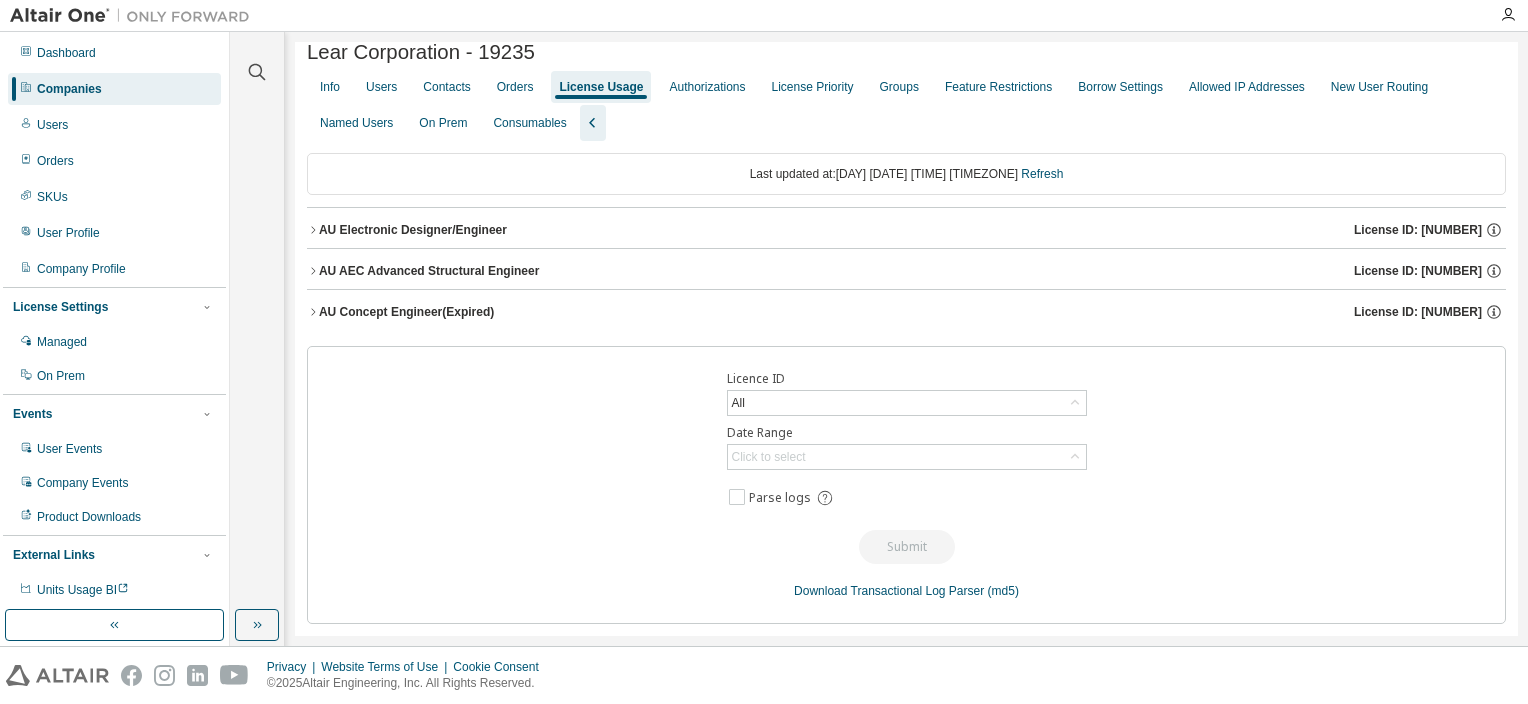 click 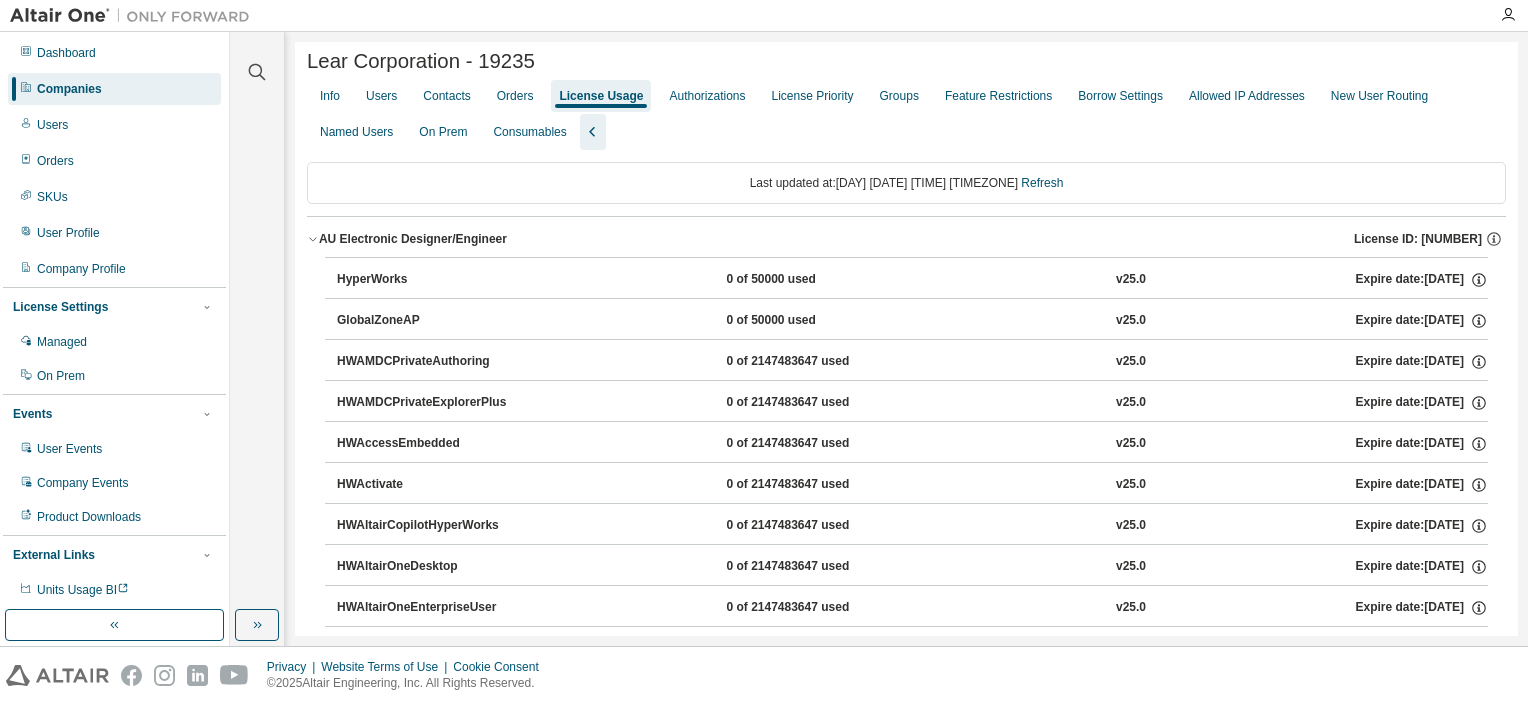 scroll, scrollTop: 0, scrollLeft: 0, axis: both 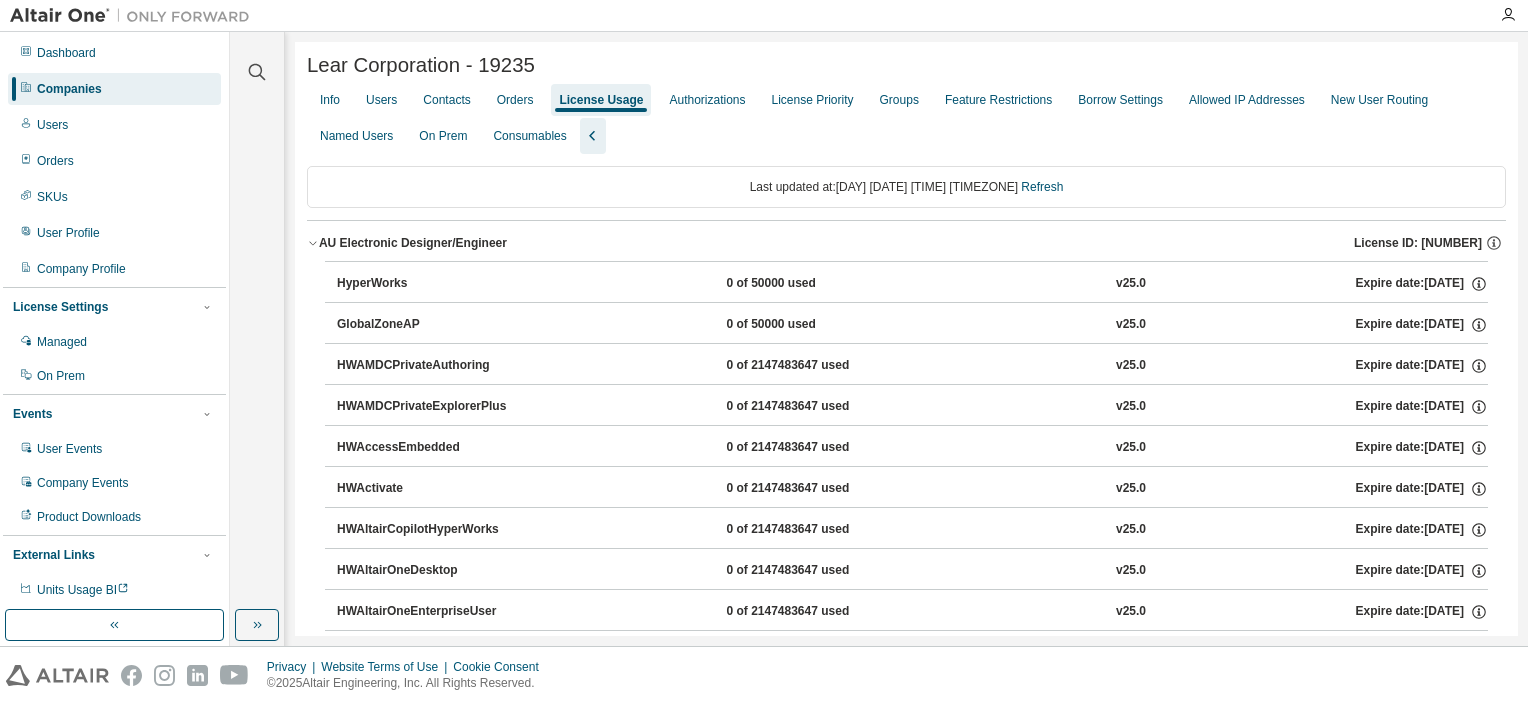 click at bounding box center [257, 60] 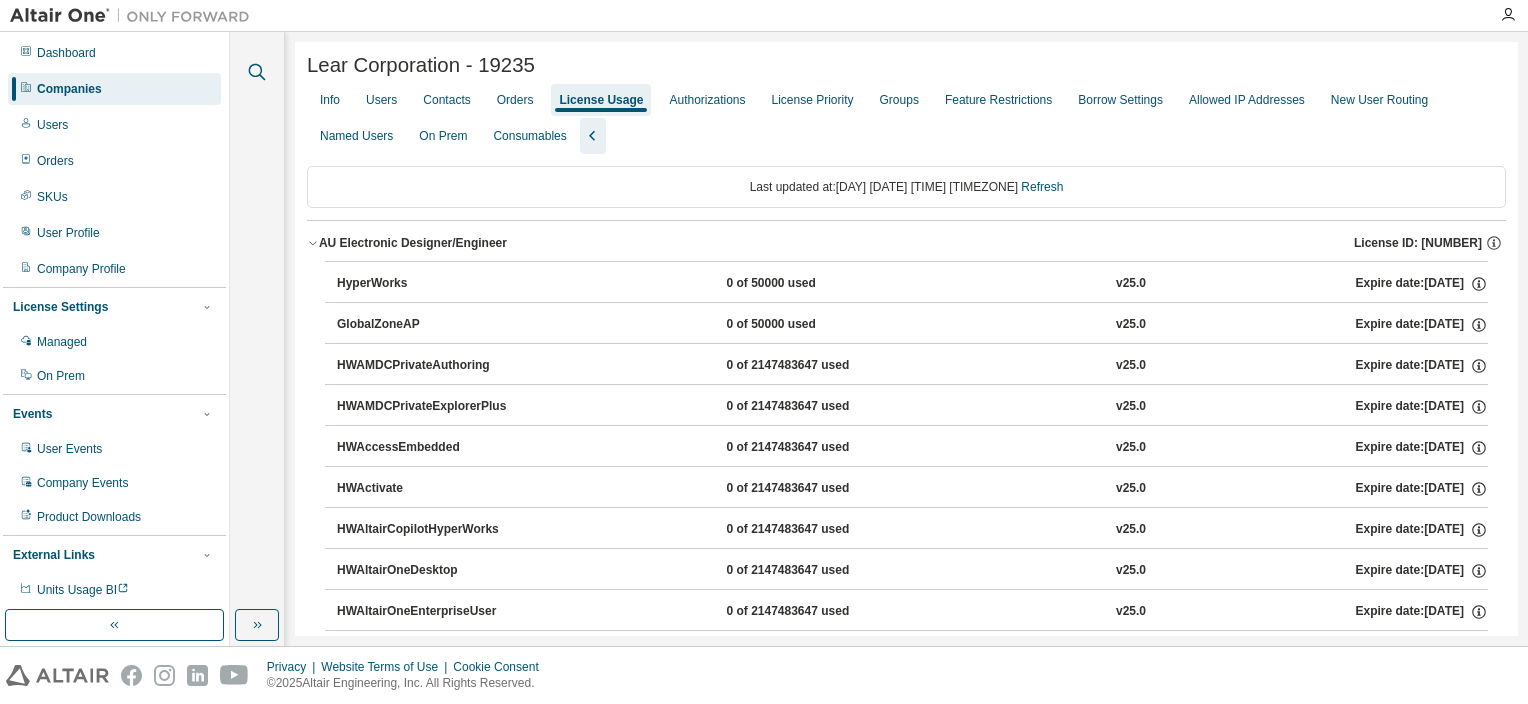 click 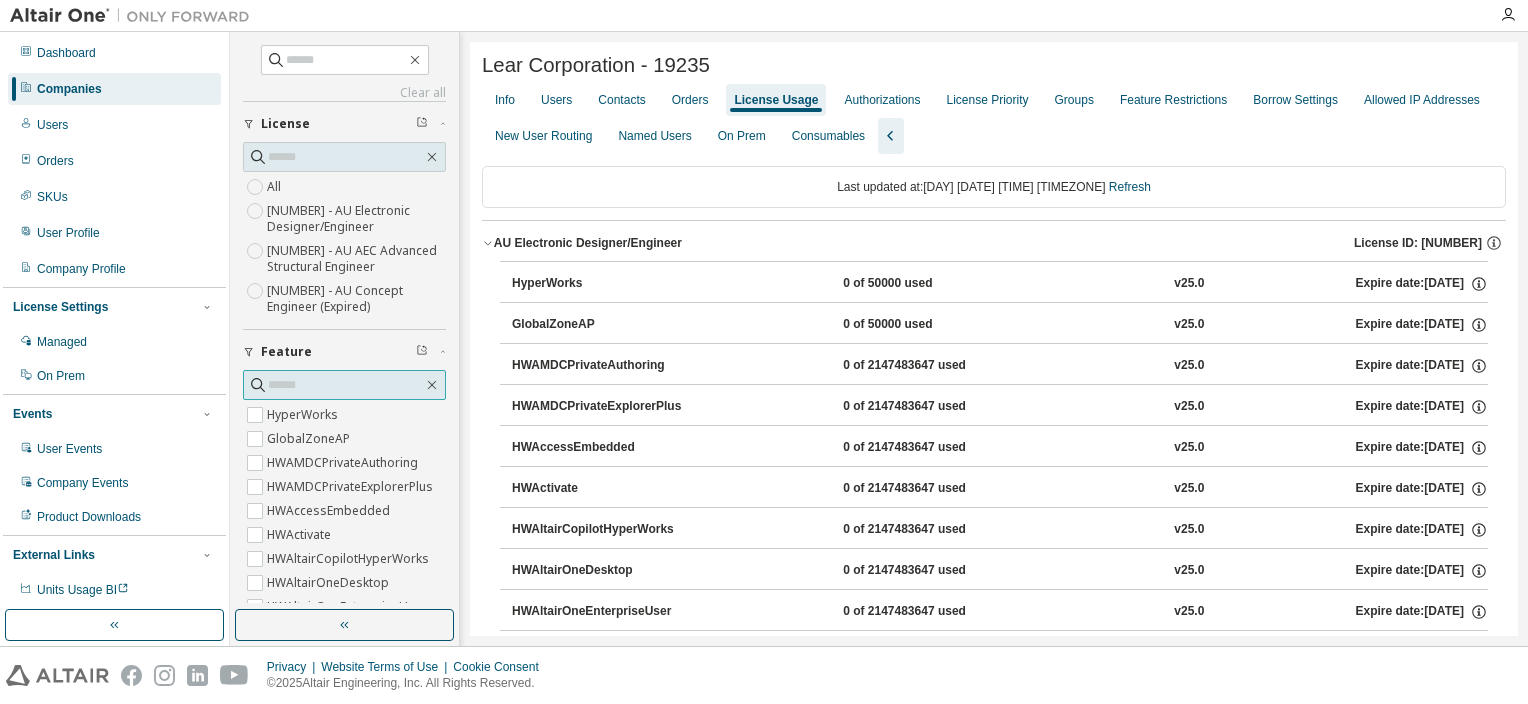 click at bounding box center [345, 385] 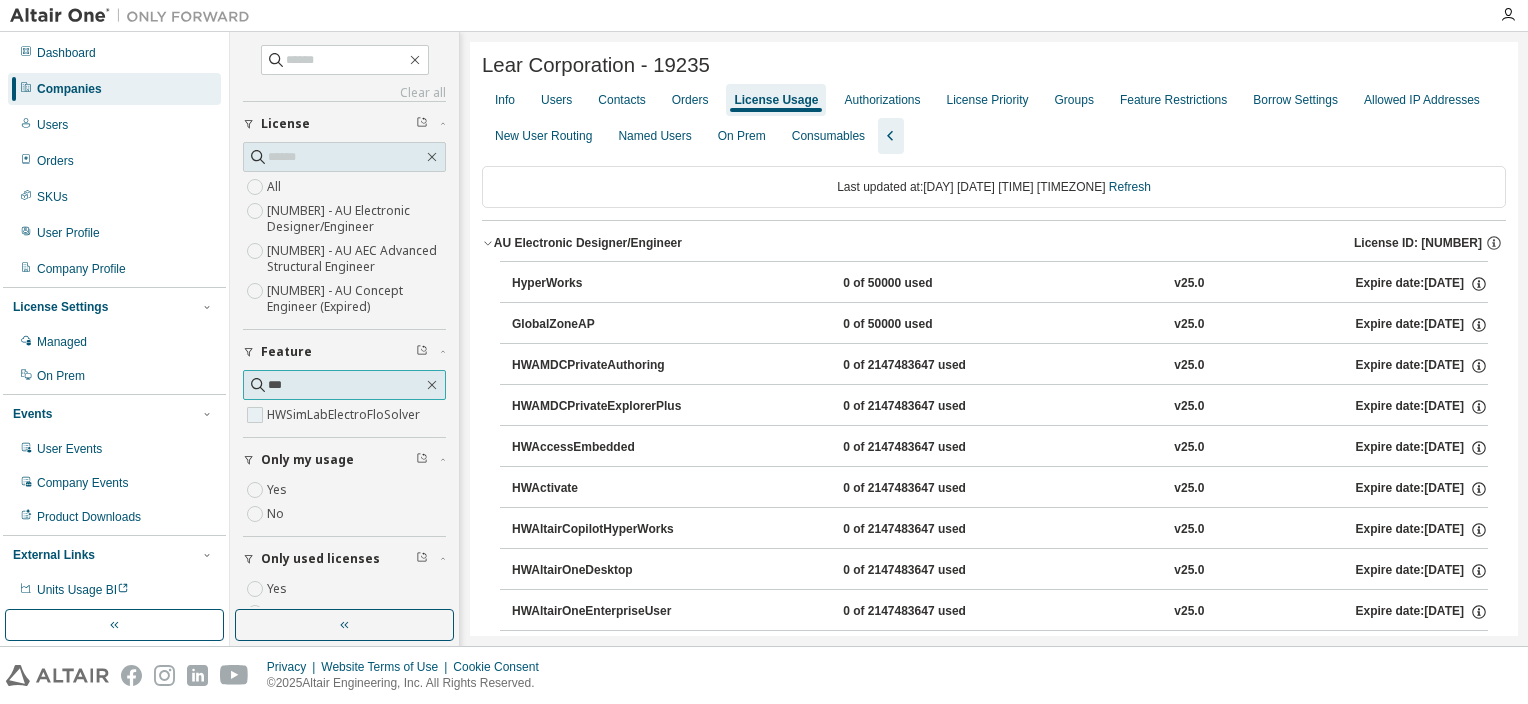 type on "***" 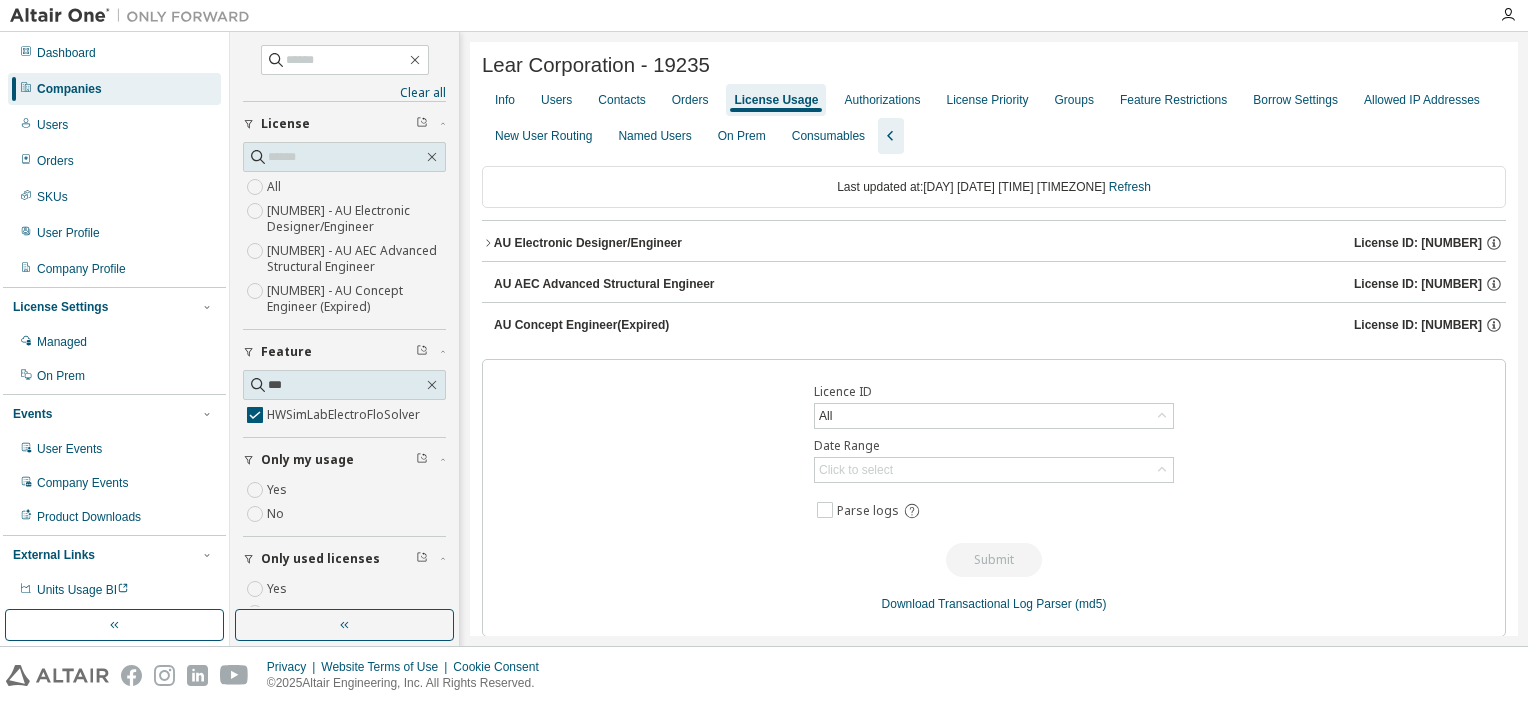 click 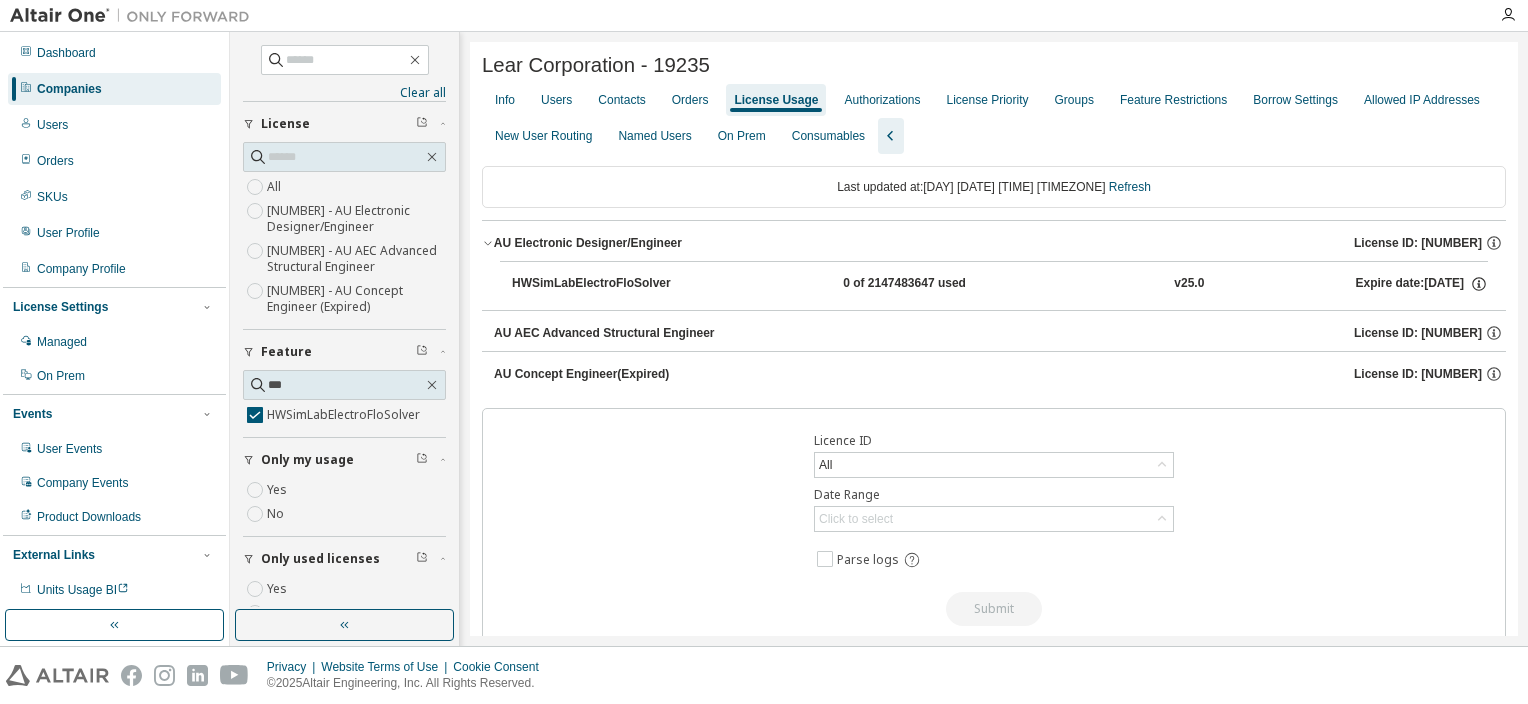 click 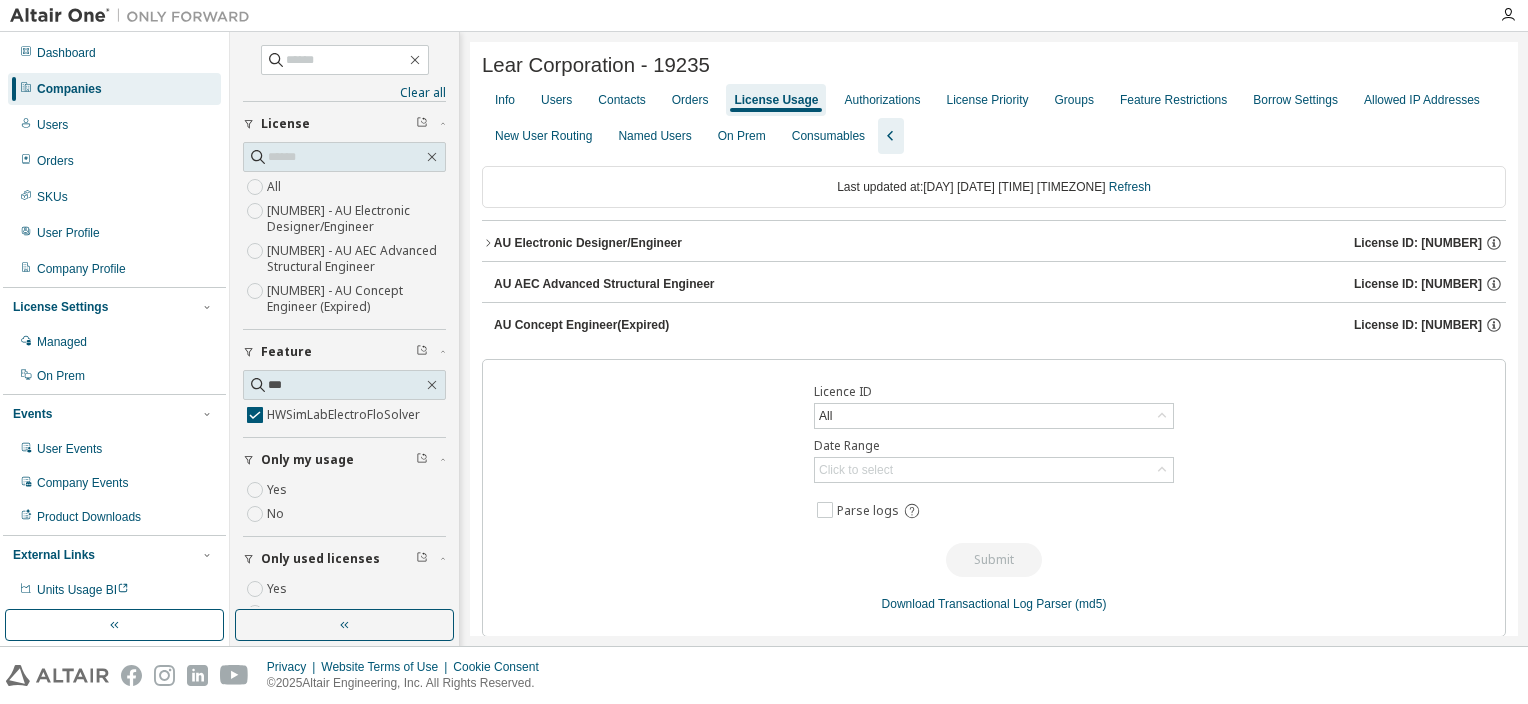 click 